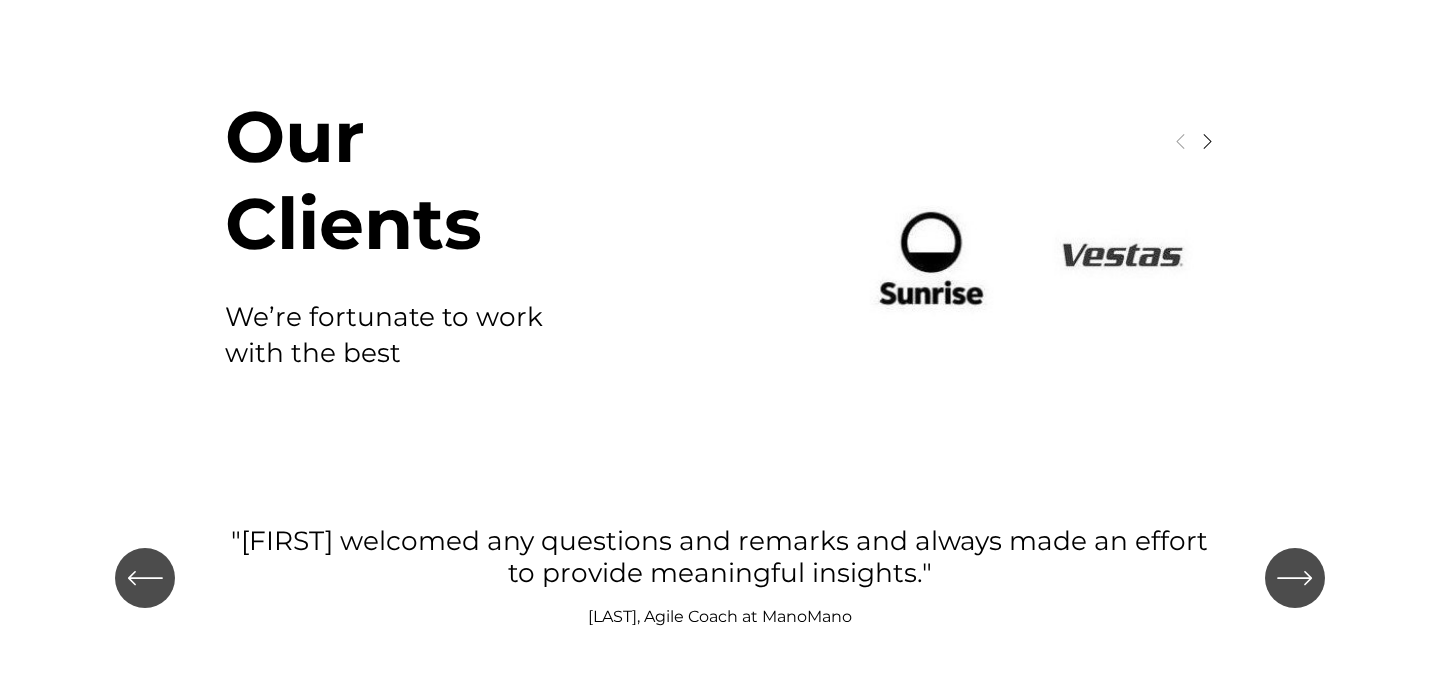 scroll, scrollTop: 2393, scrollLeft: 0, axis: vertical 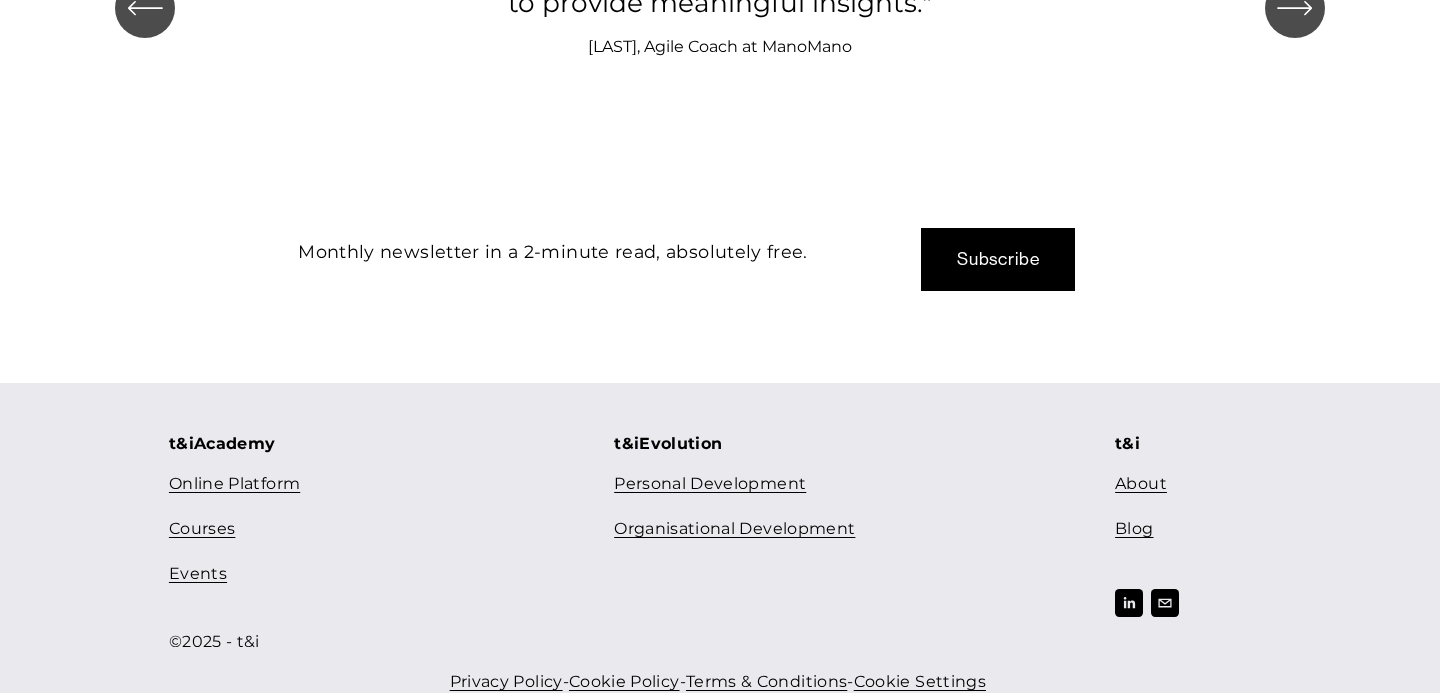 click on "Online Platform" at bounding box center (234, 484) 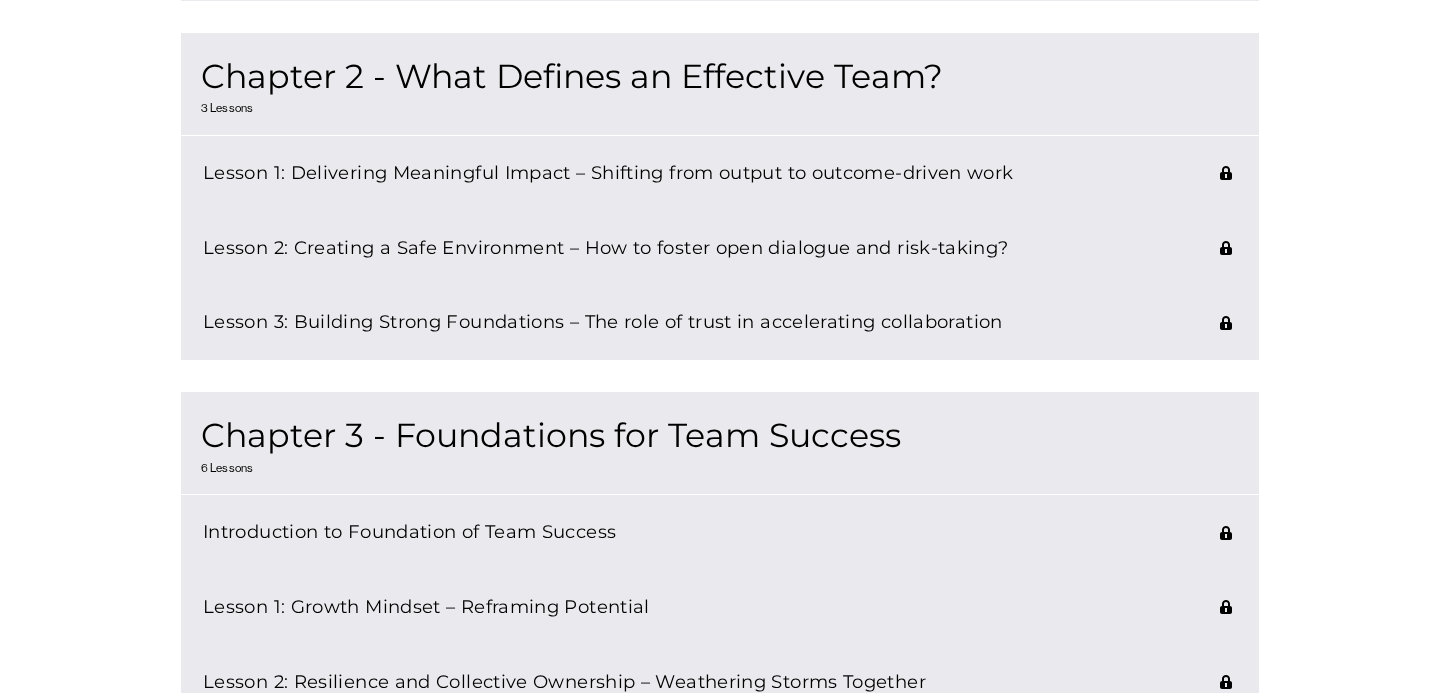 scroll, scrollTop: 1434, scrollLeft: 0, axis: vertical 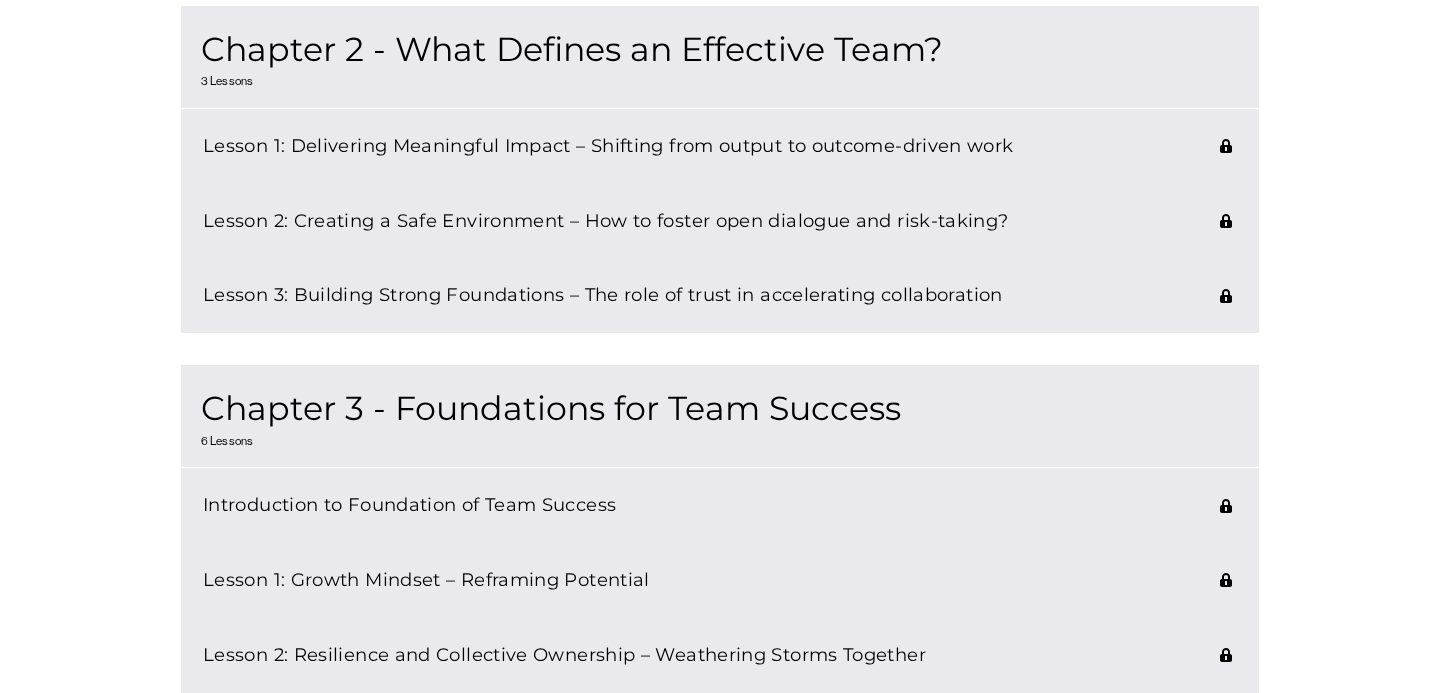 click on "Lesson 1: Delivering Meaningful Impact – Shifting from output to outcome-driven work" 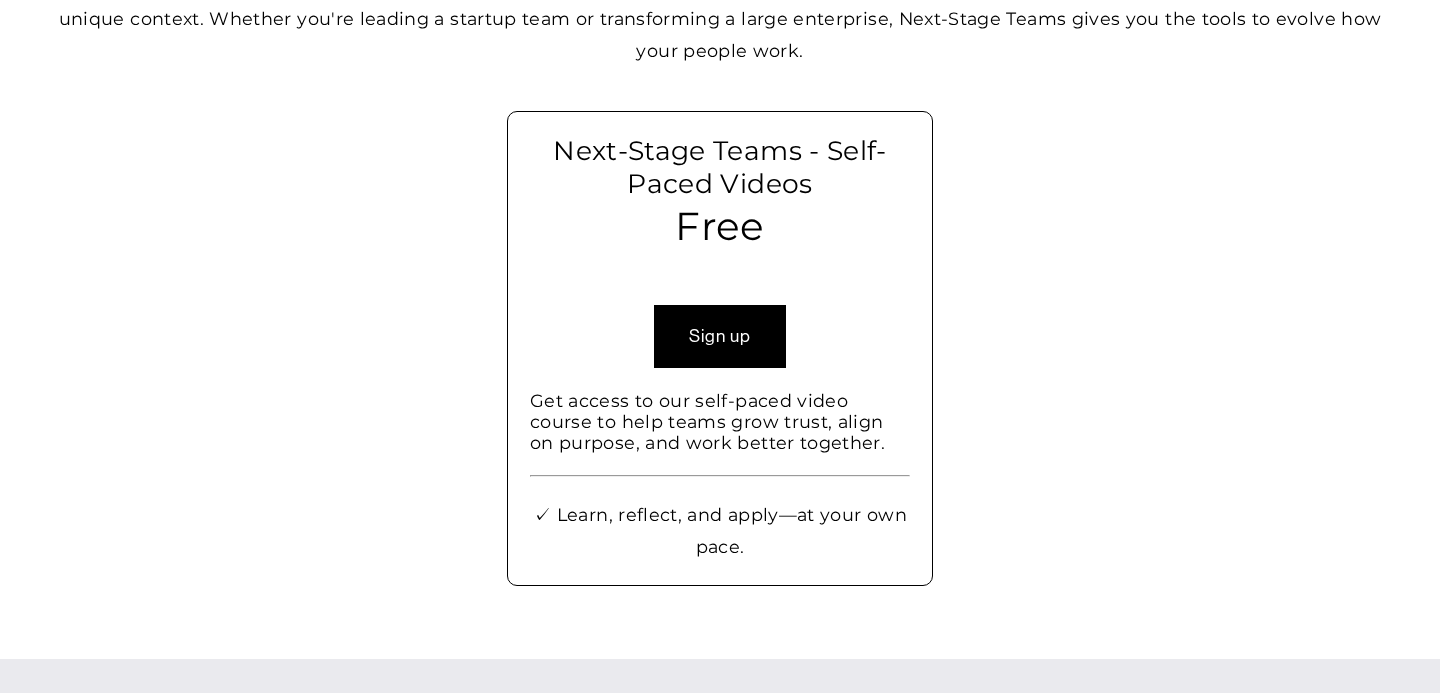 scroll, scrollTop: 388, scrollLeft: 0, axis: vertical 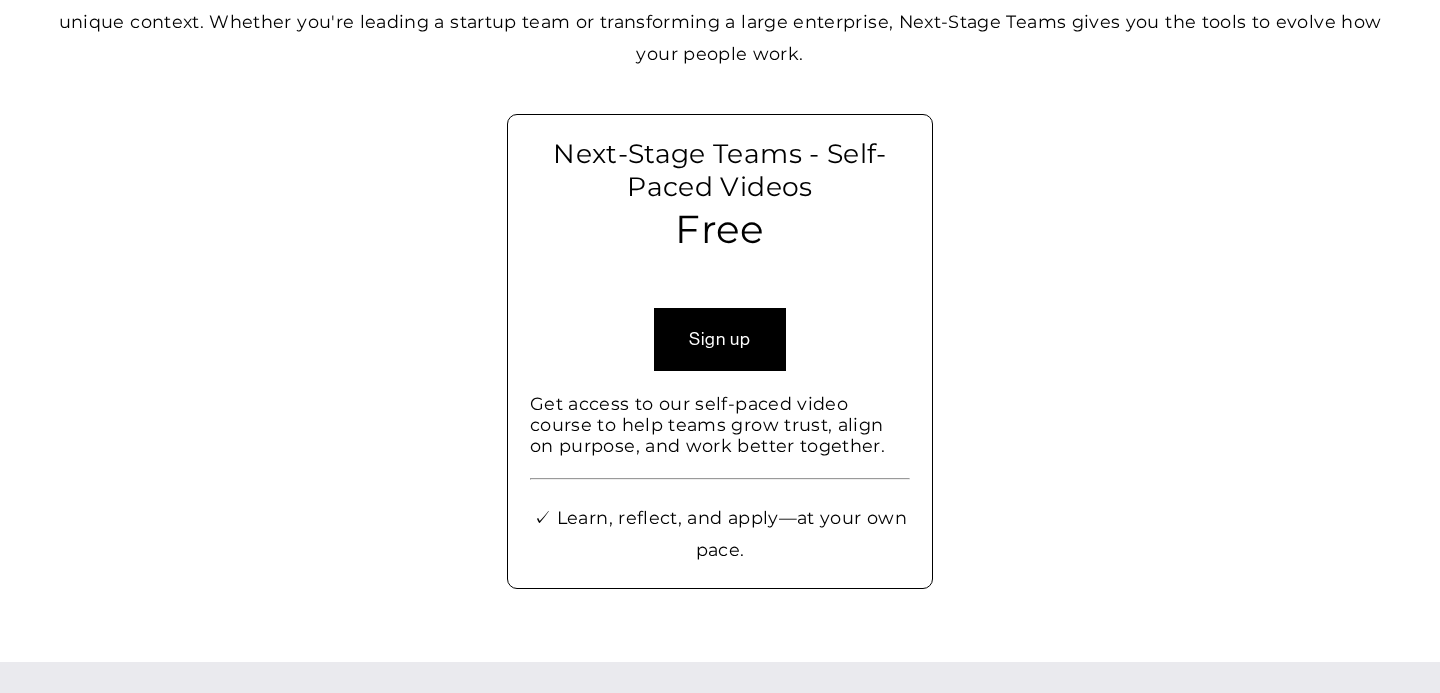 click on "Sign up" at bounding box center [719, 339] 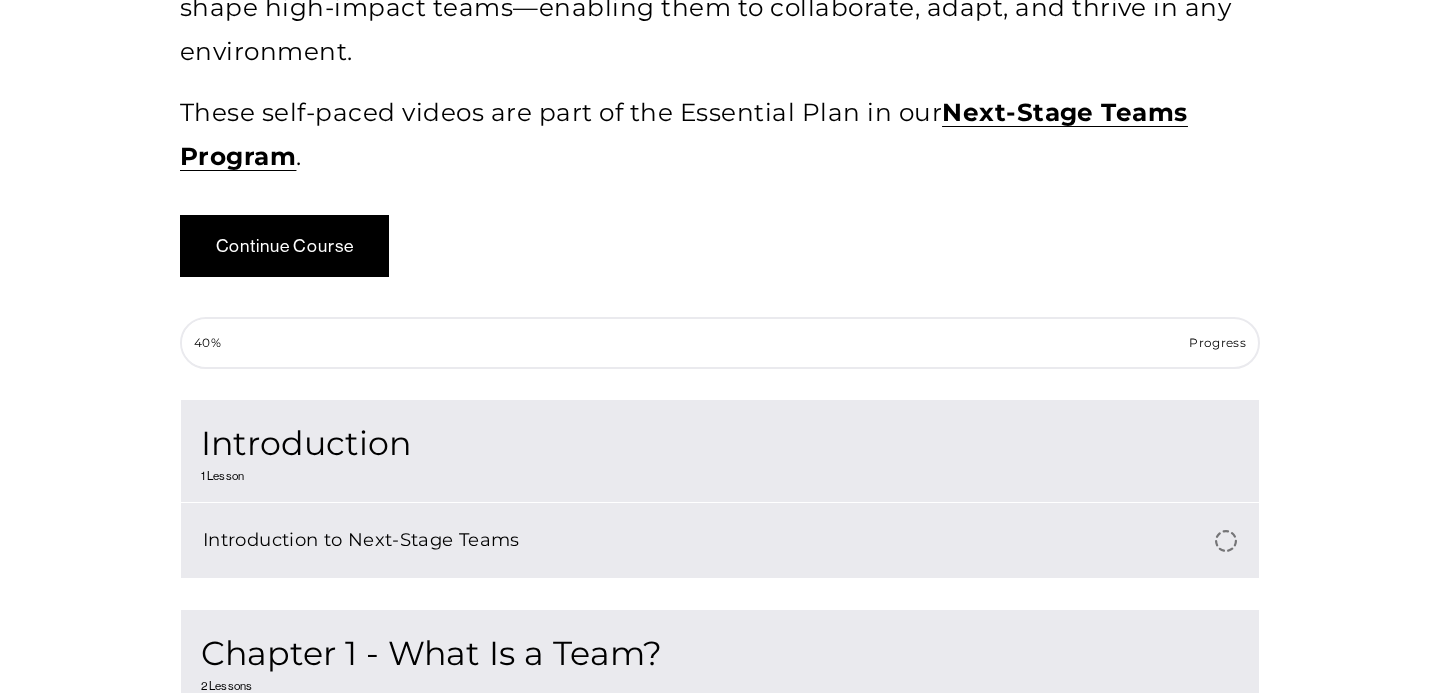 scroll, scrollTop: 0, scrollLeft: 0, axis: both 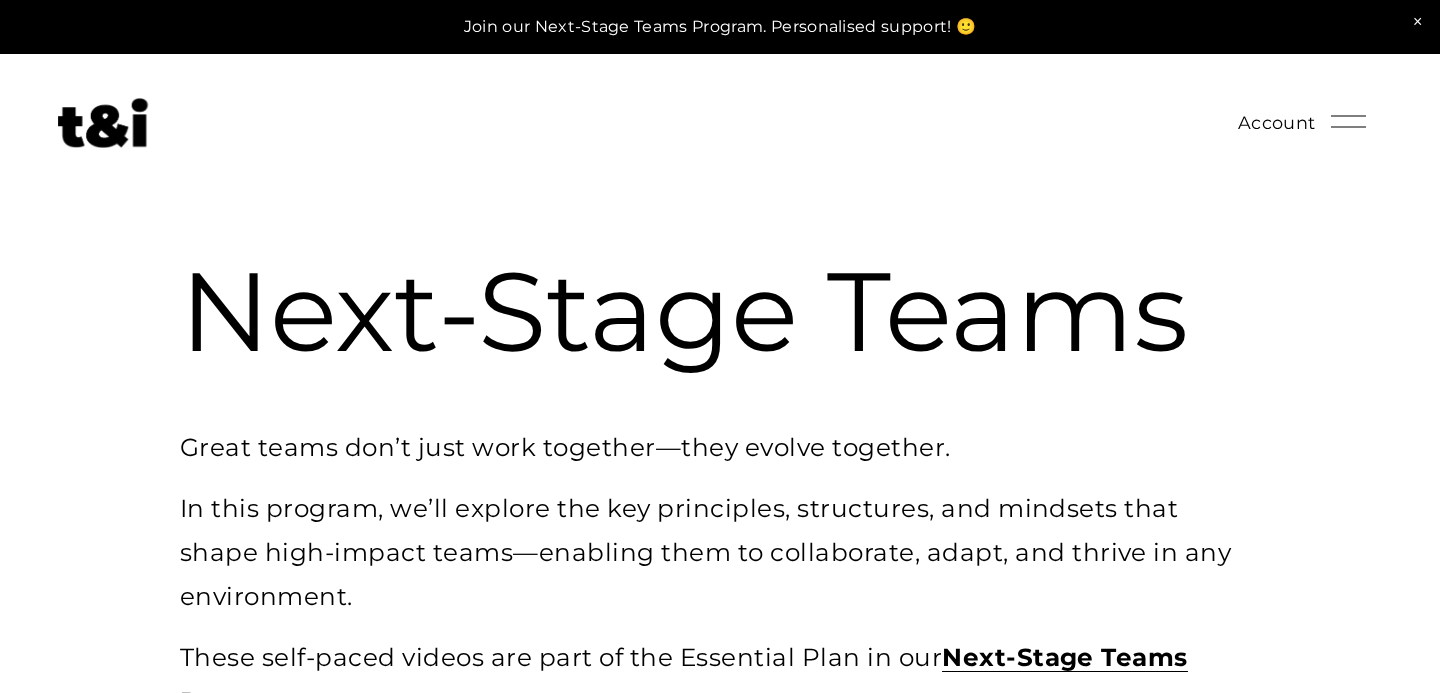click on "Account" at bounding box center (1276, 123) 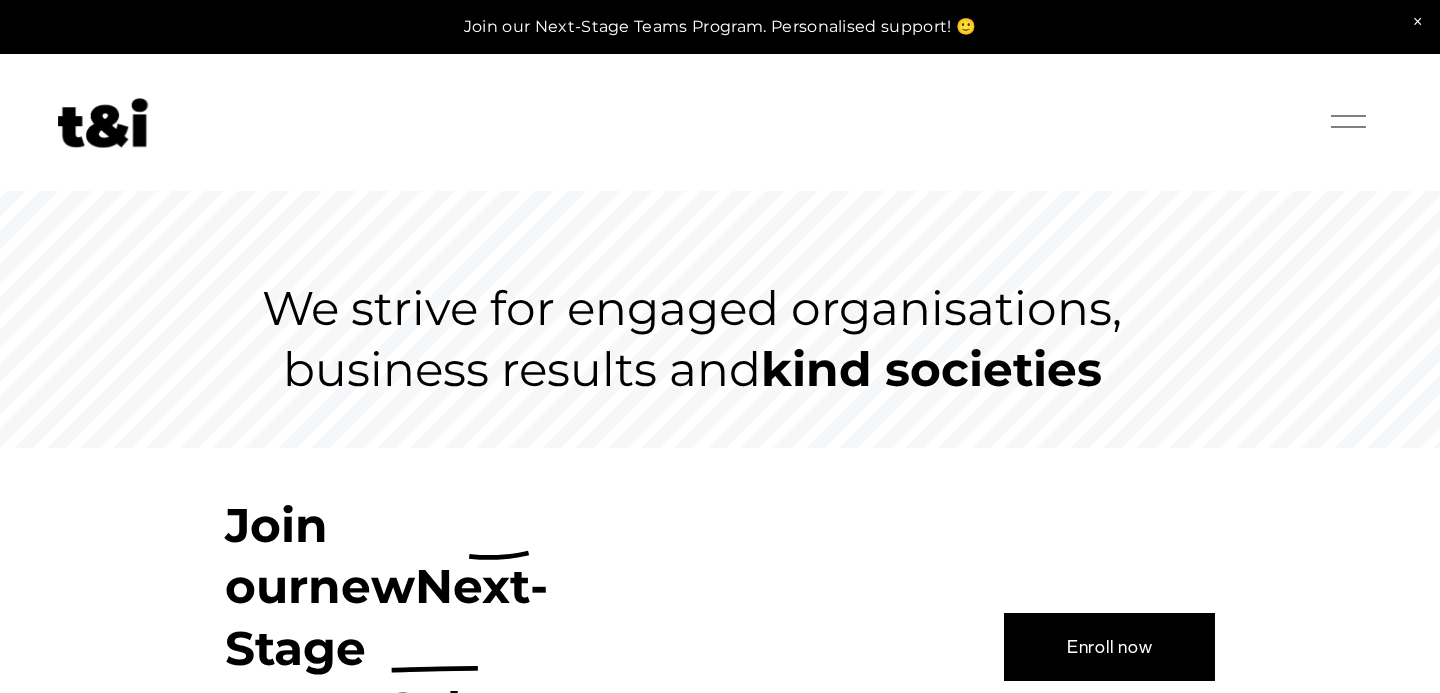 scroll, scrollTop: 0, scrollLeft: 0, axis: both 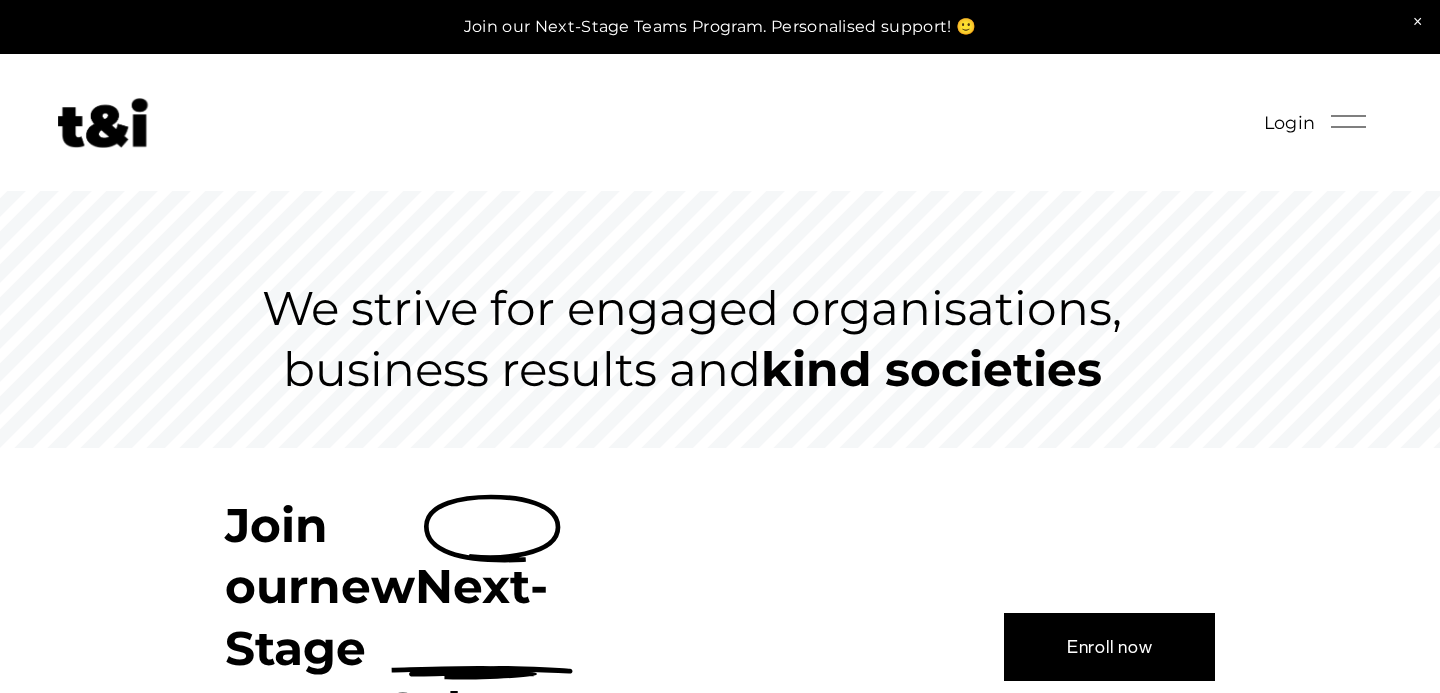 click on "Enroll now" at bounding box center (1110, 647) 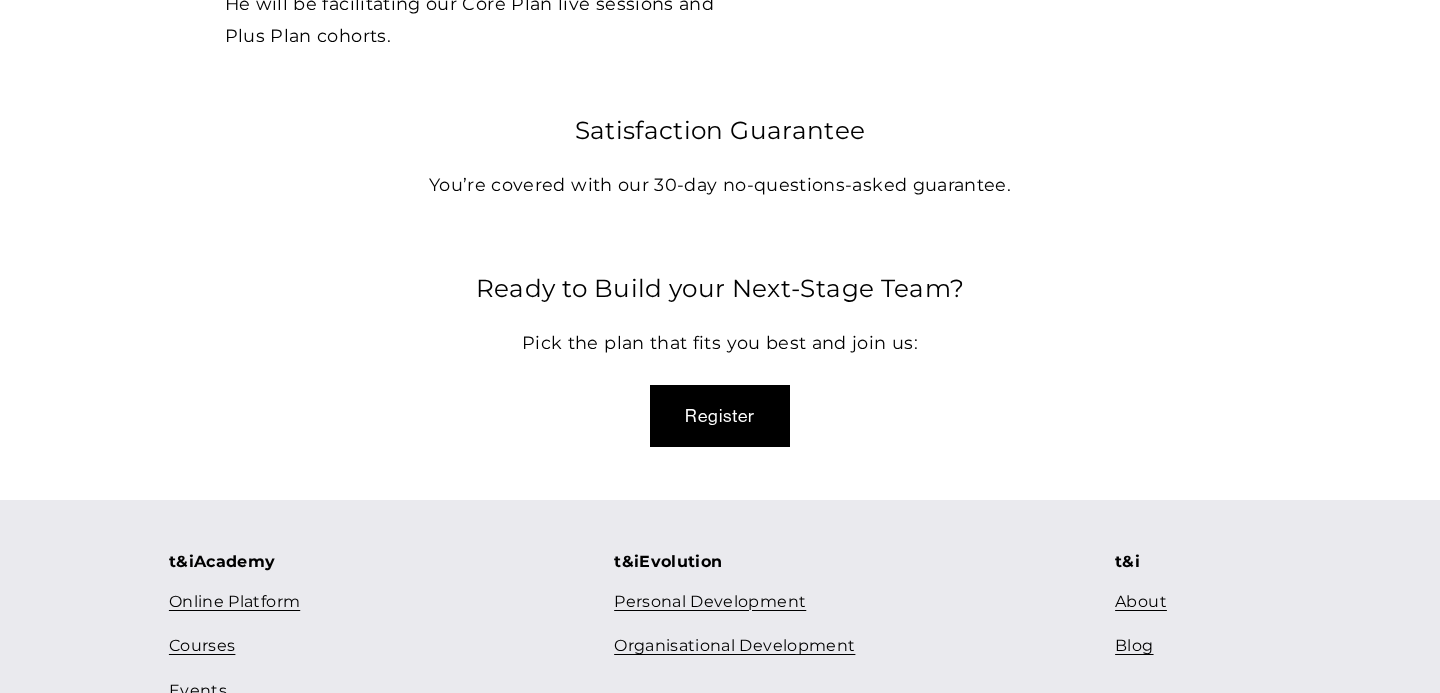 scroll, scrollTop: 5986, scrollLeft: 0, axis: vertical 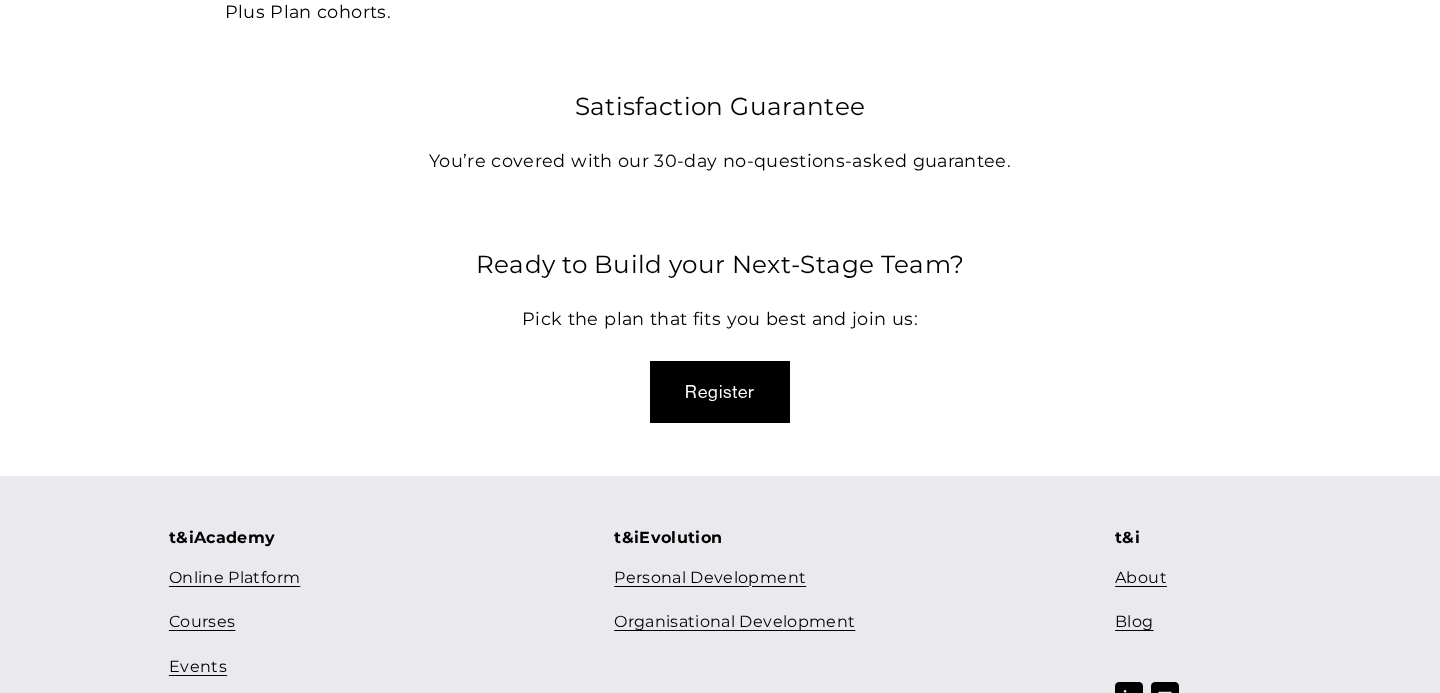 click on "Register" at bounding box center [720, 392] 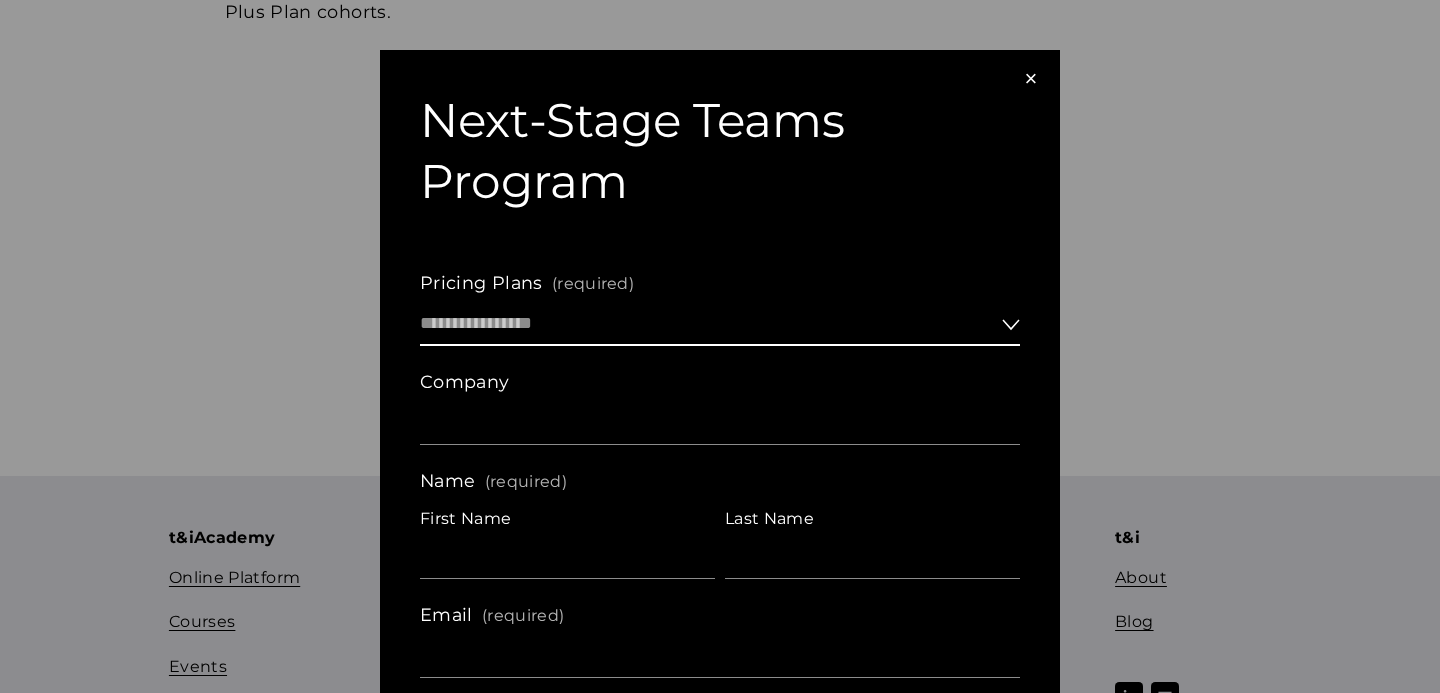 click on "**********" at bounding box center [720, 324] 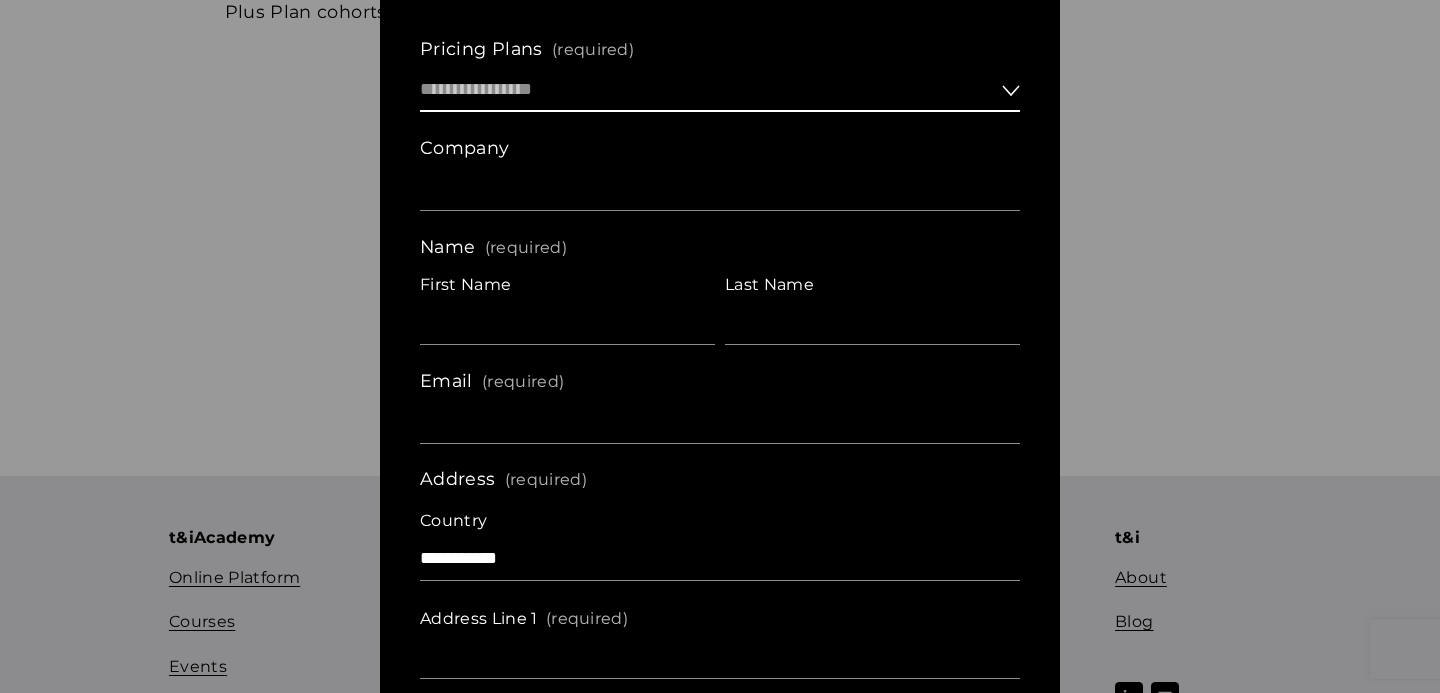 scroll, scrollTop: 0, scrollLeft: 0, axis: both 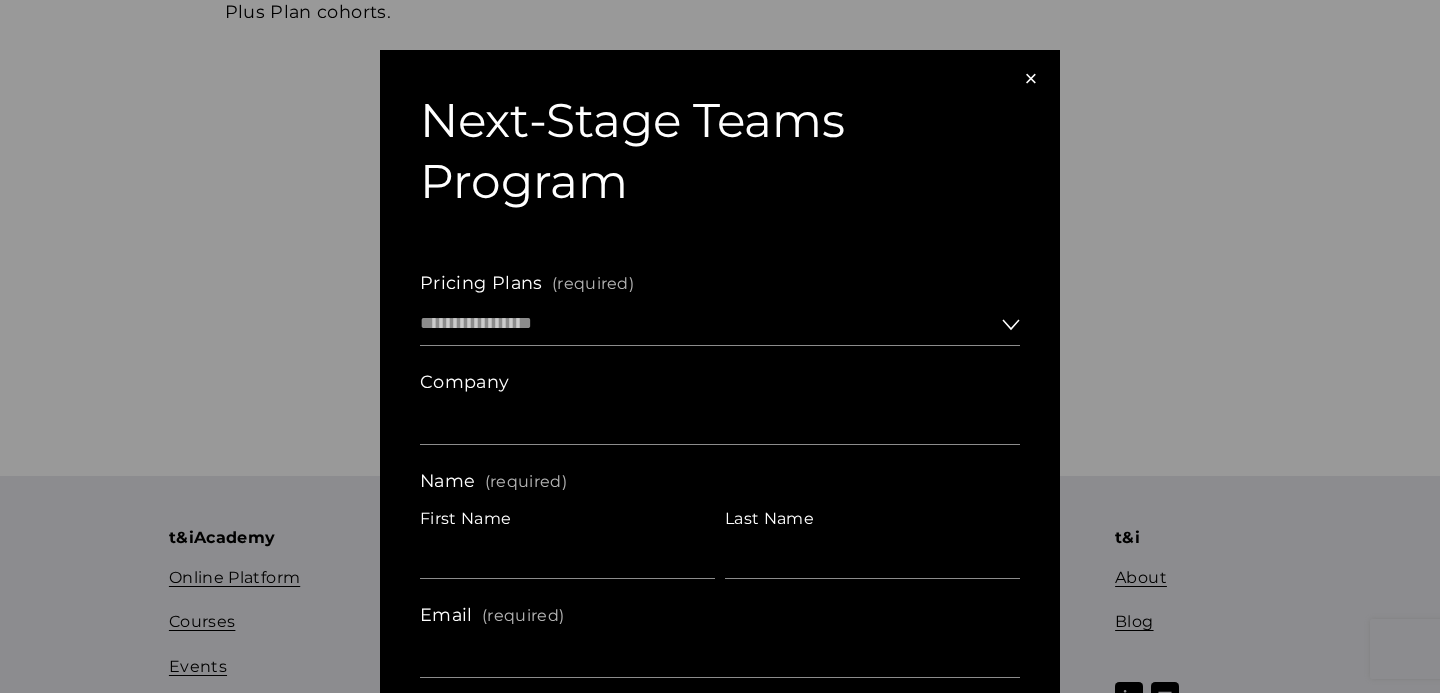 click on "×" at bounding box center [1031, 79] 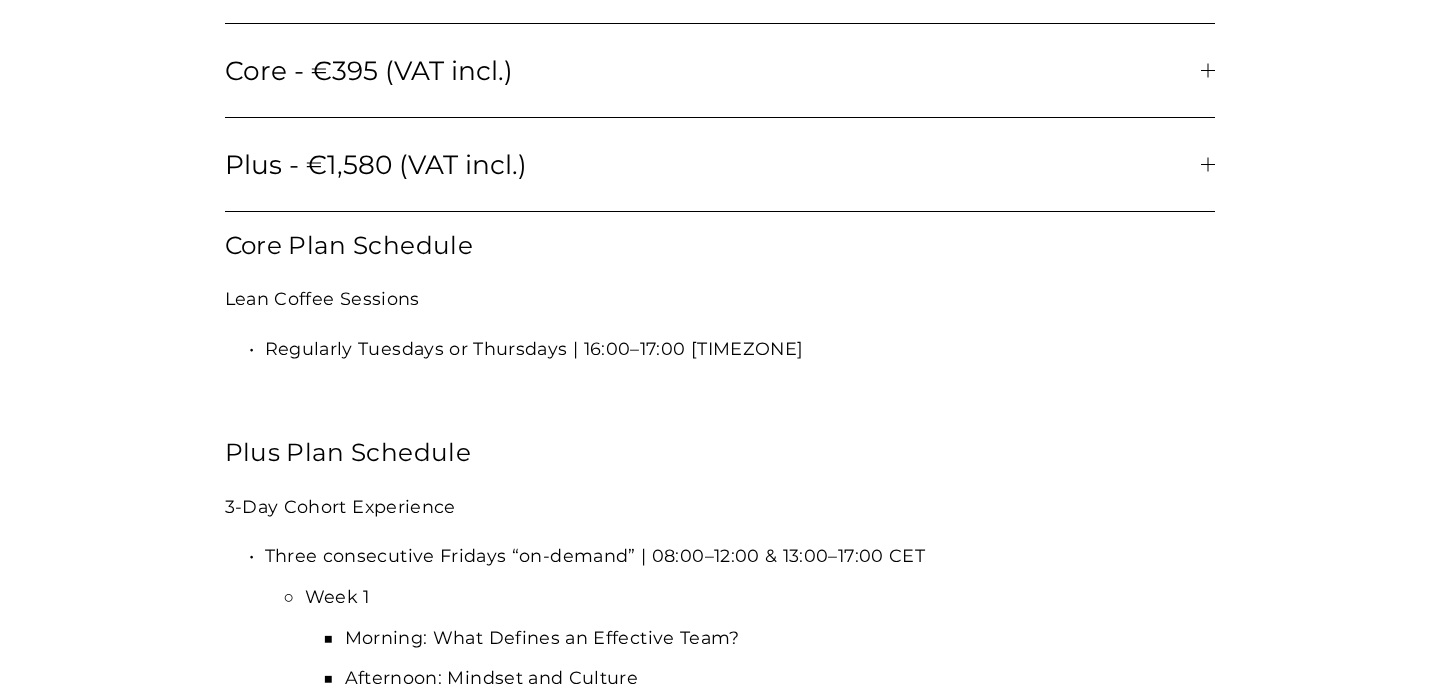 scroll, scrollTop: 2415, scrollLeft: 0, axis: vertical 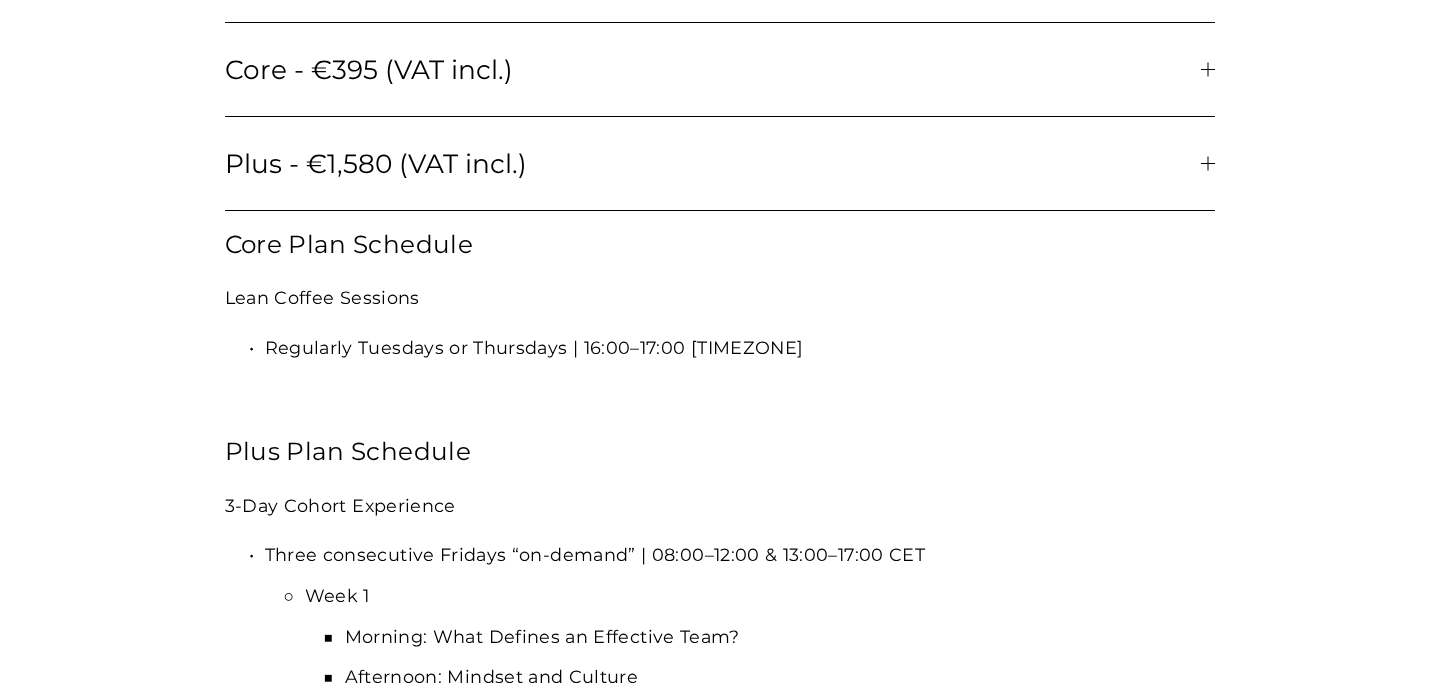click on "Core - €395 (VAT incl.)" at bounding box center (720, 69) 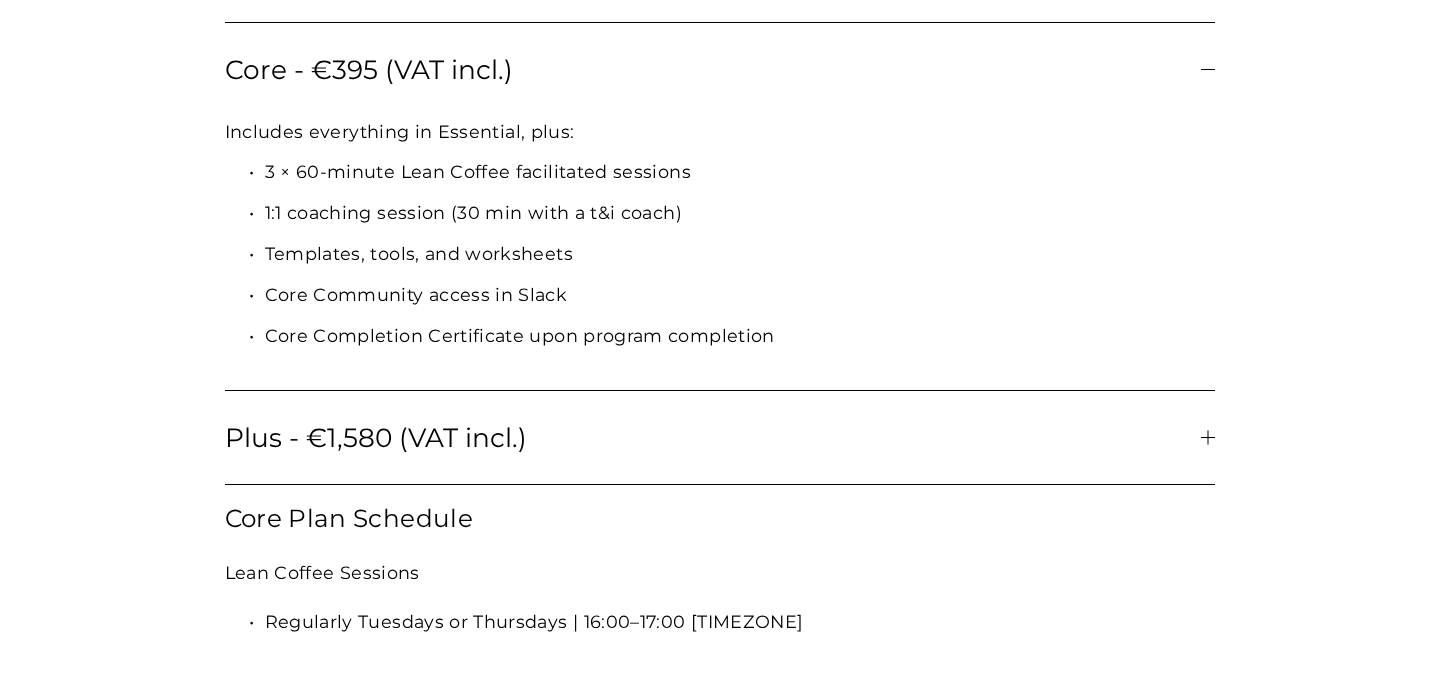click on "Core - €395 (VAT incl.)" at bounding box center (713, 69) 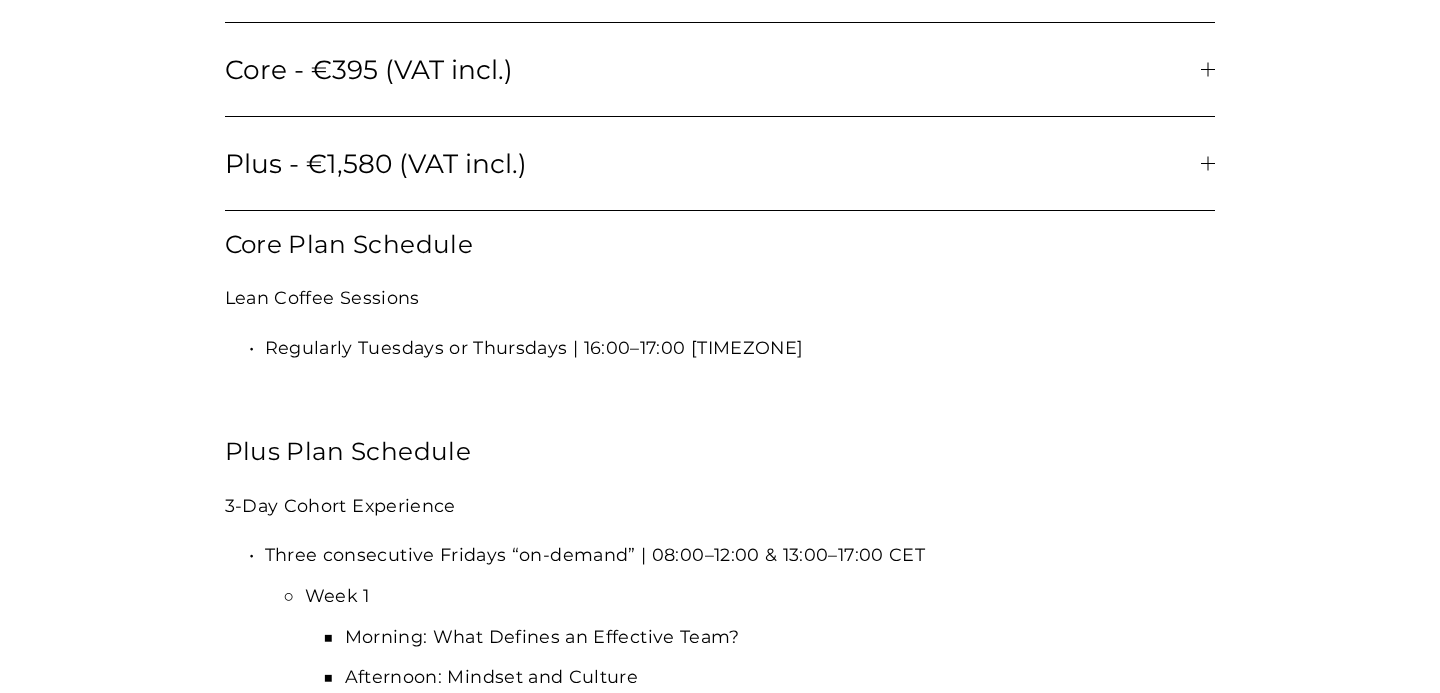 click on "Plus - €1,580 (VAT incl.)" at bounding box center (713, 163) 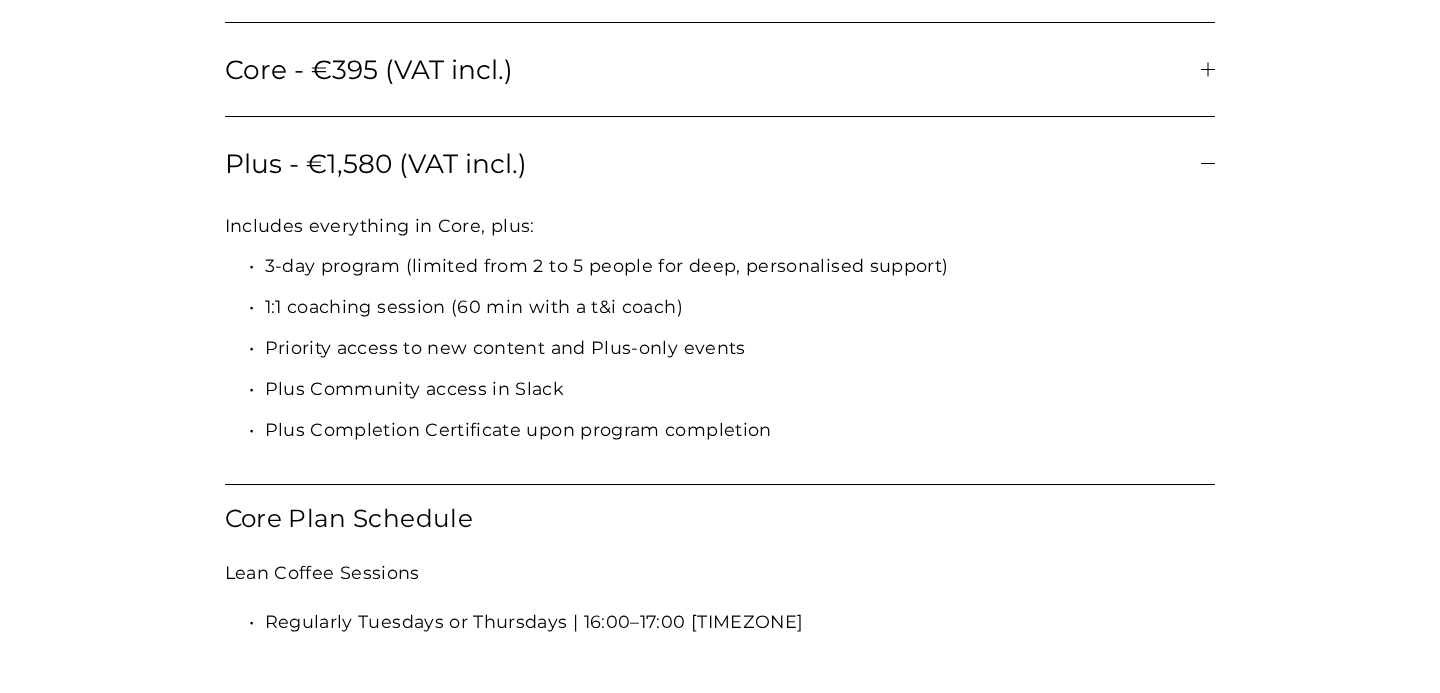 click on "Plus - €1,580 (VAT incl.)" at bounding box center (713, 163) 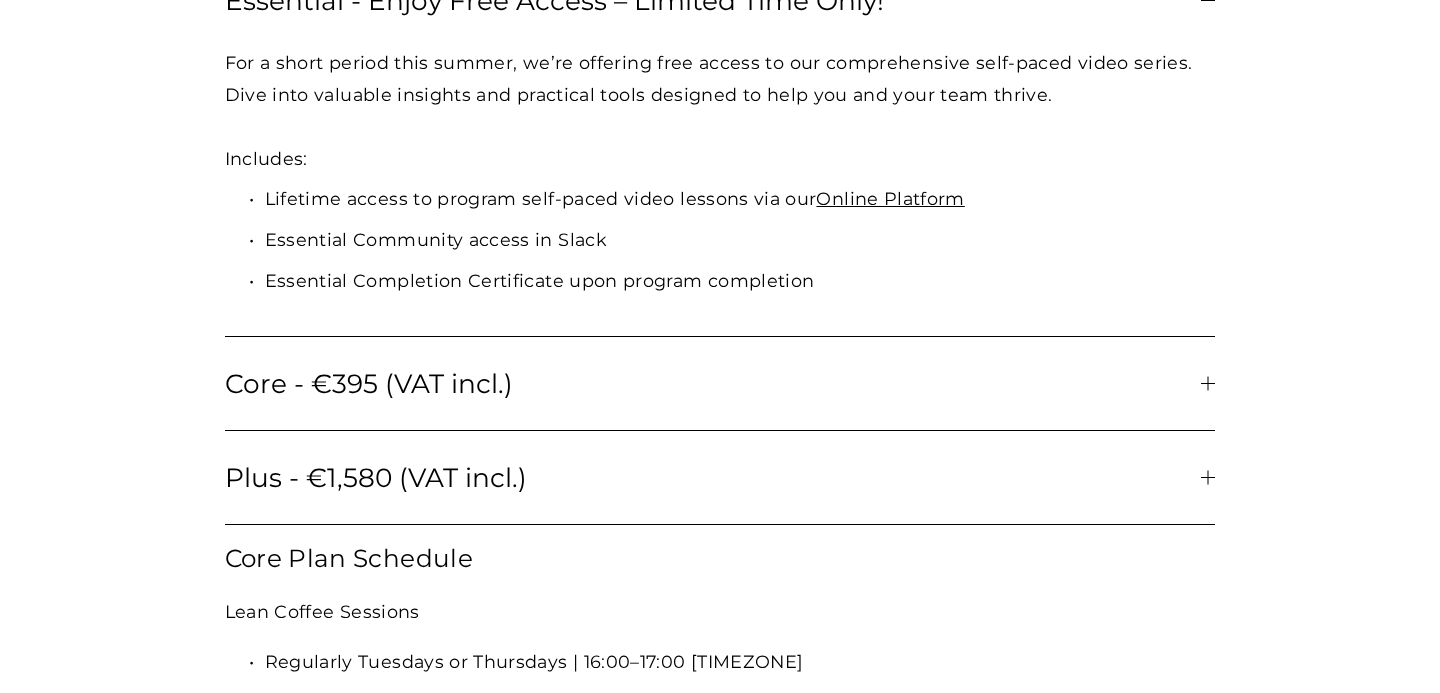 scroll, scrollTop: 2099, scrollLeft: 0, axis: vertical 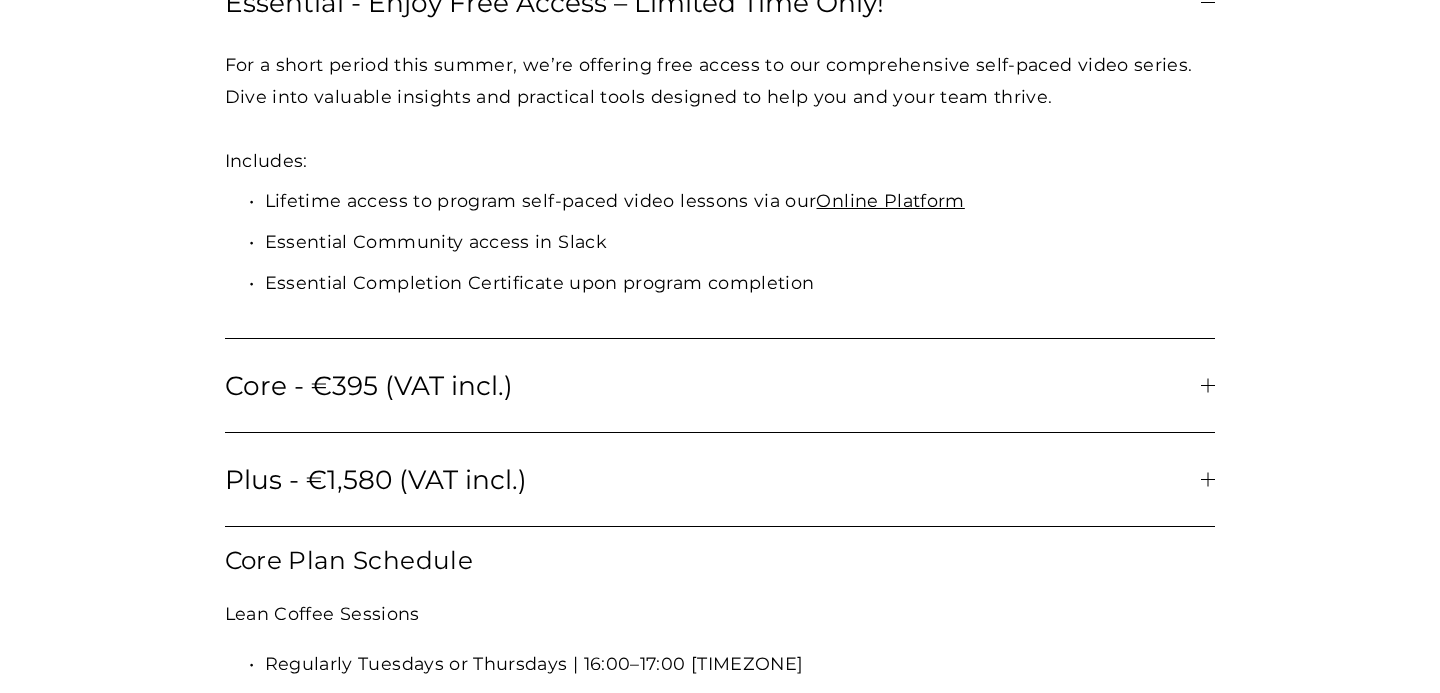 click on "Online Platform" at bounding box center (890, 200) 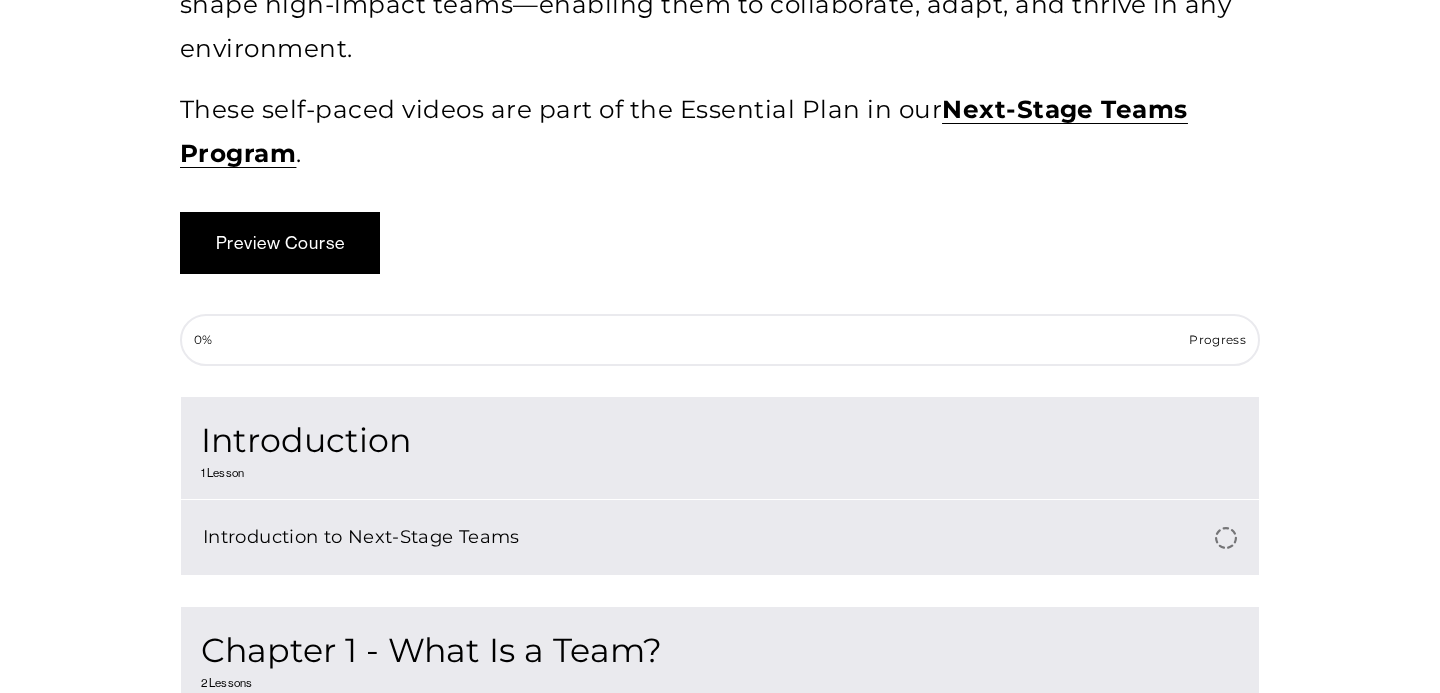 scroll, scrollTop: 566, scrollLeft: 0, axis: vertical 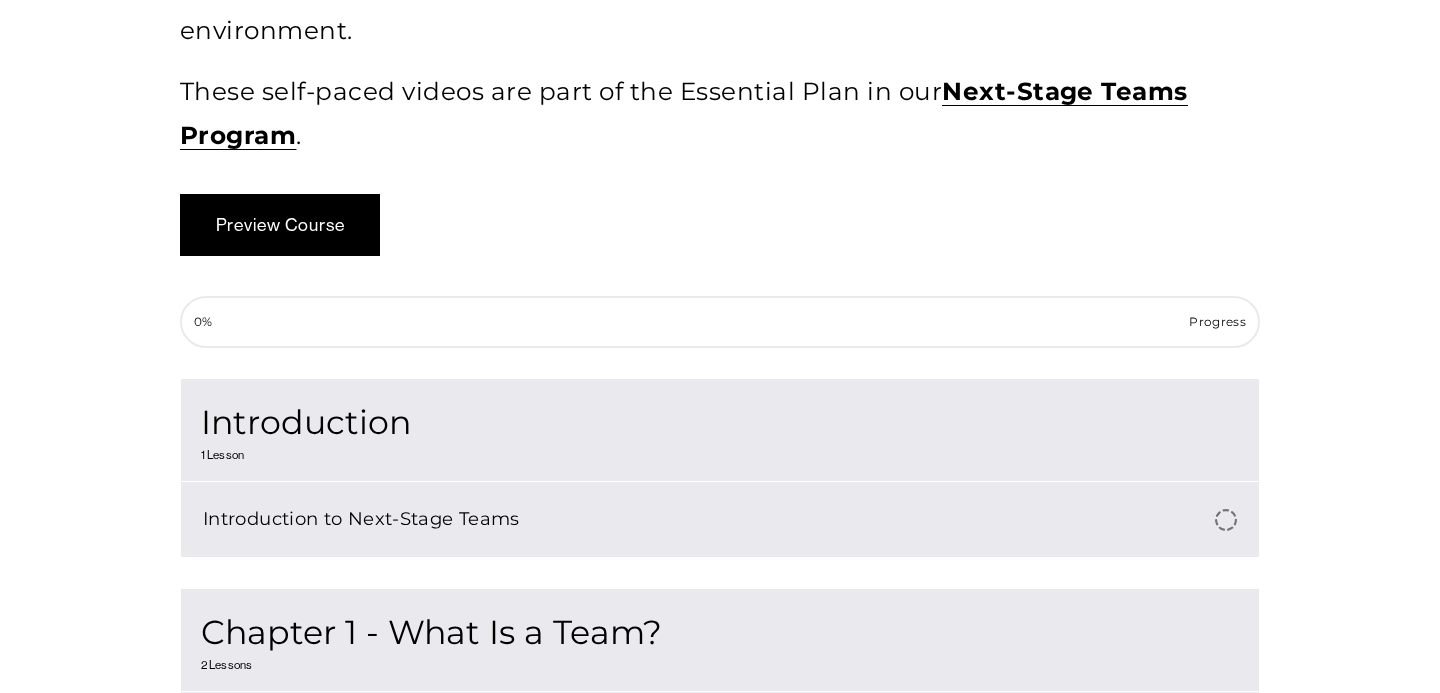 click on "Preview Course" 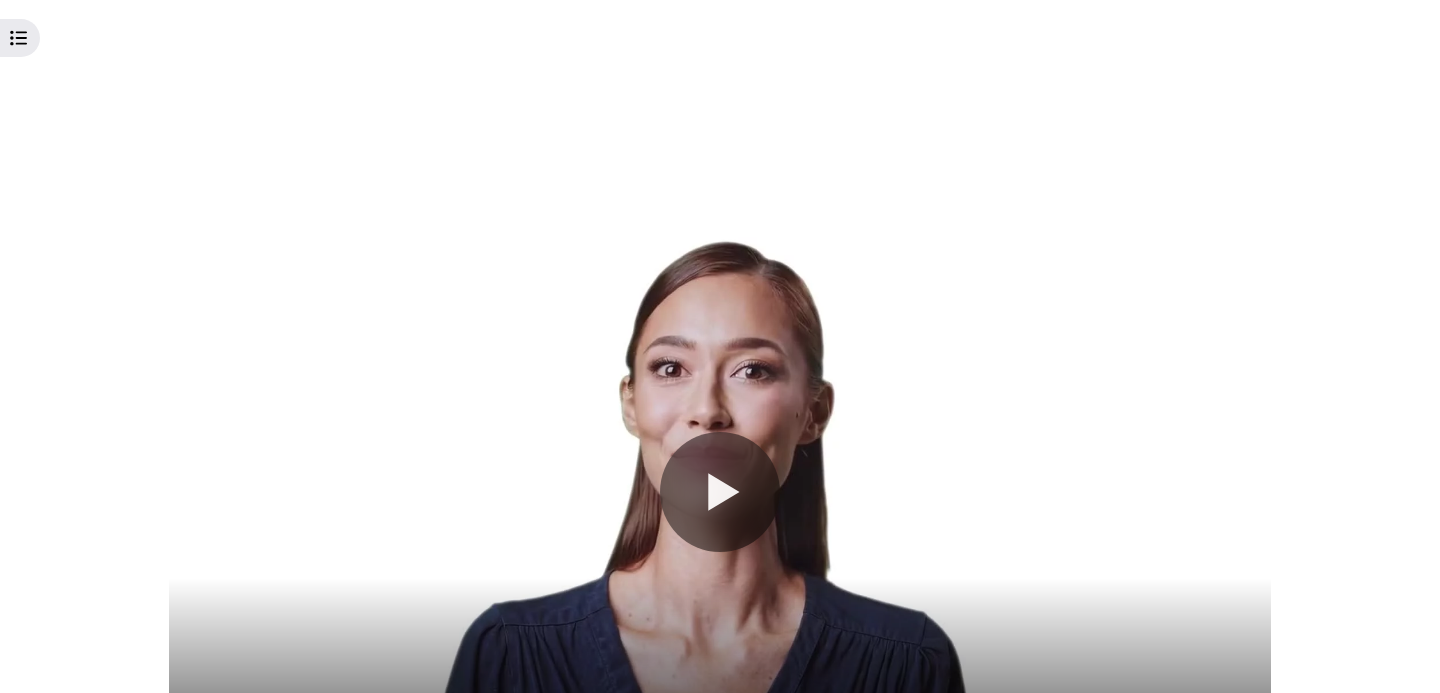 scroll, scrollTop: 808, scrollLeft: 0, axis: vertical 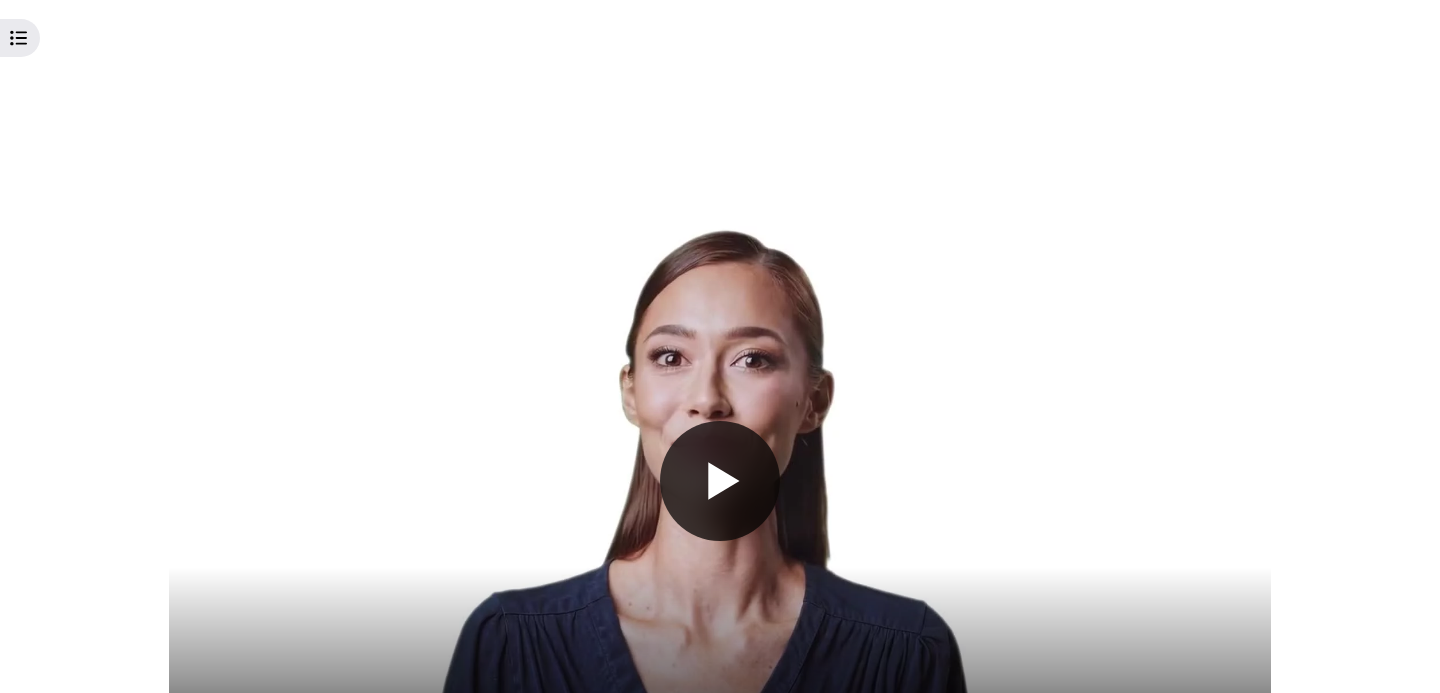 click on "Play" at bounding box center [720, 481] 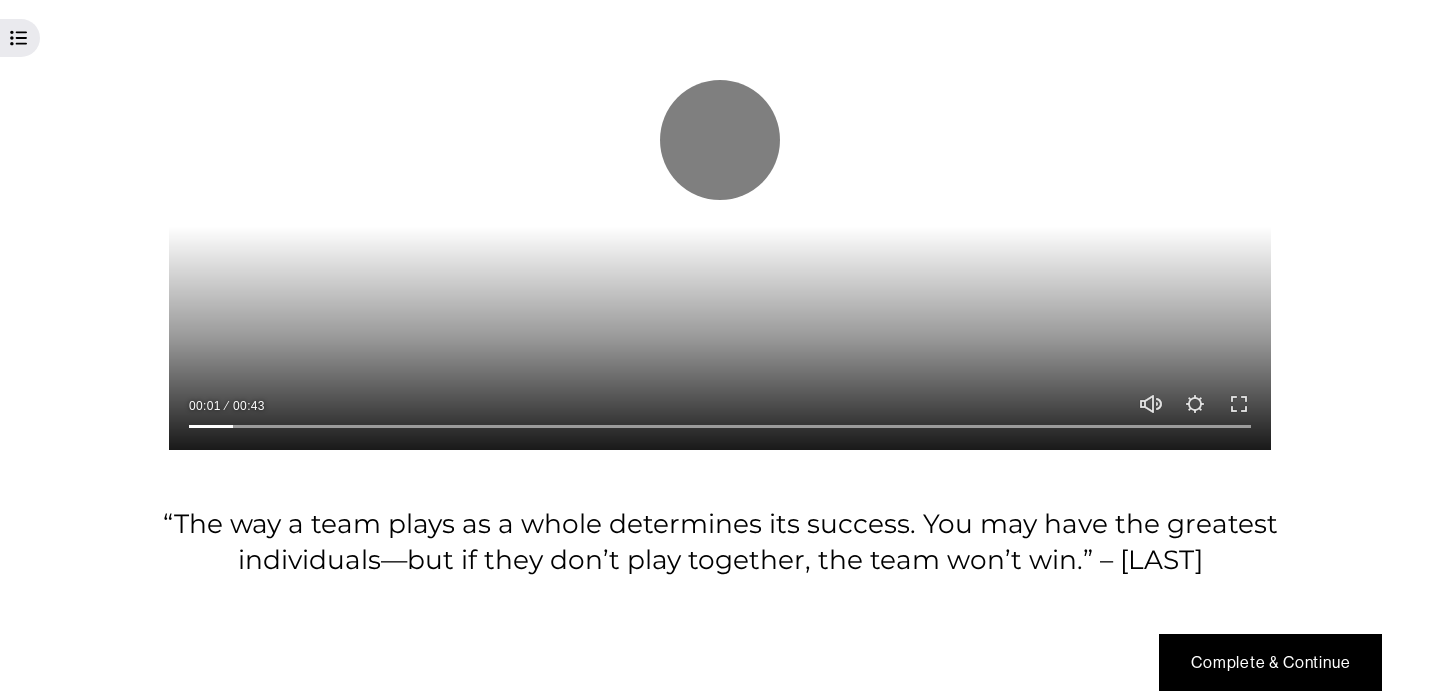 scroll, scrollTop: 1167, scrollLeft: 0, axis: vertical 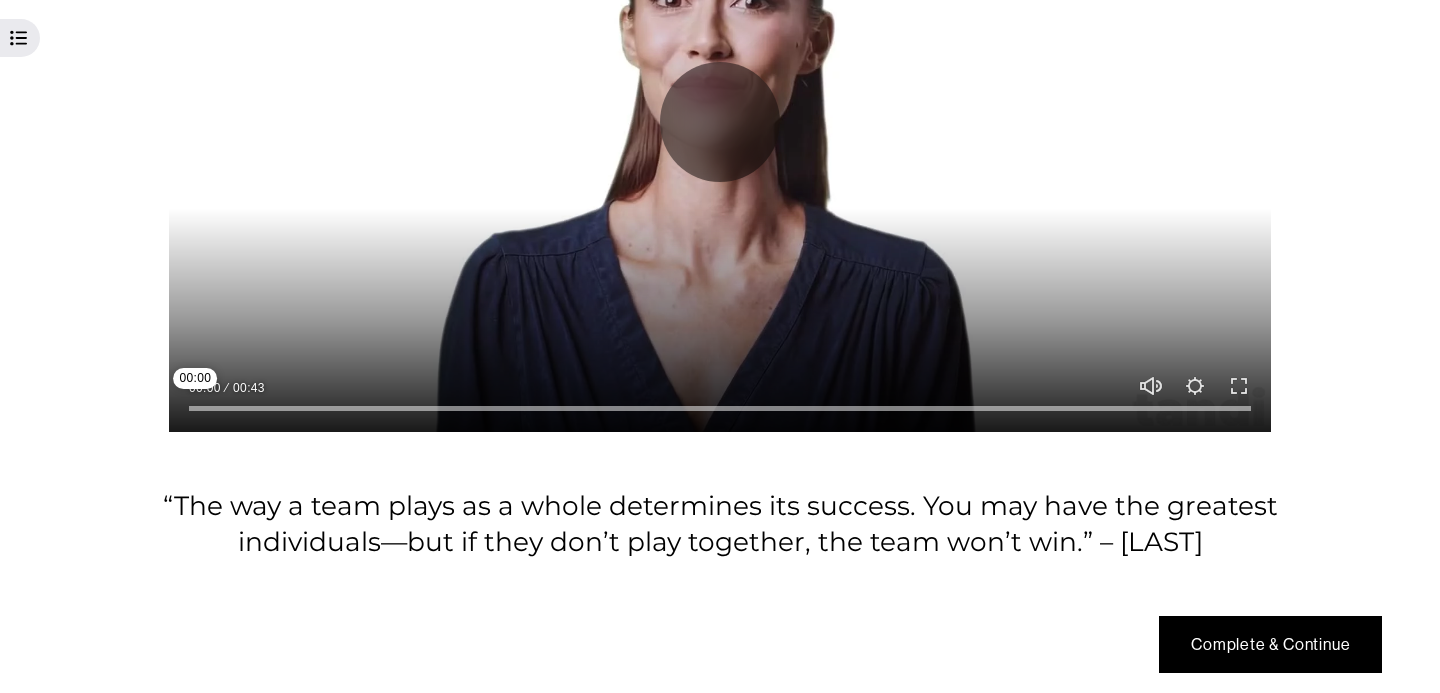 drag, startPoint x: 256, startPoint y: 406, endPoint x: 91, endPoint y: 396, distance: 165.30275 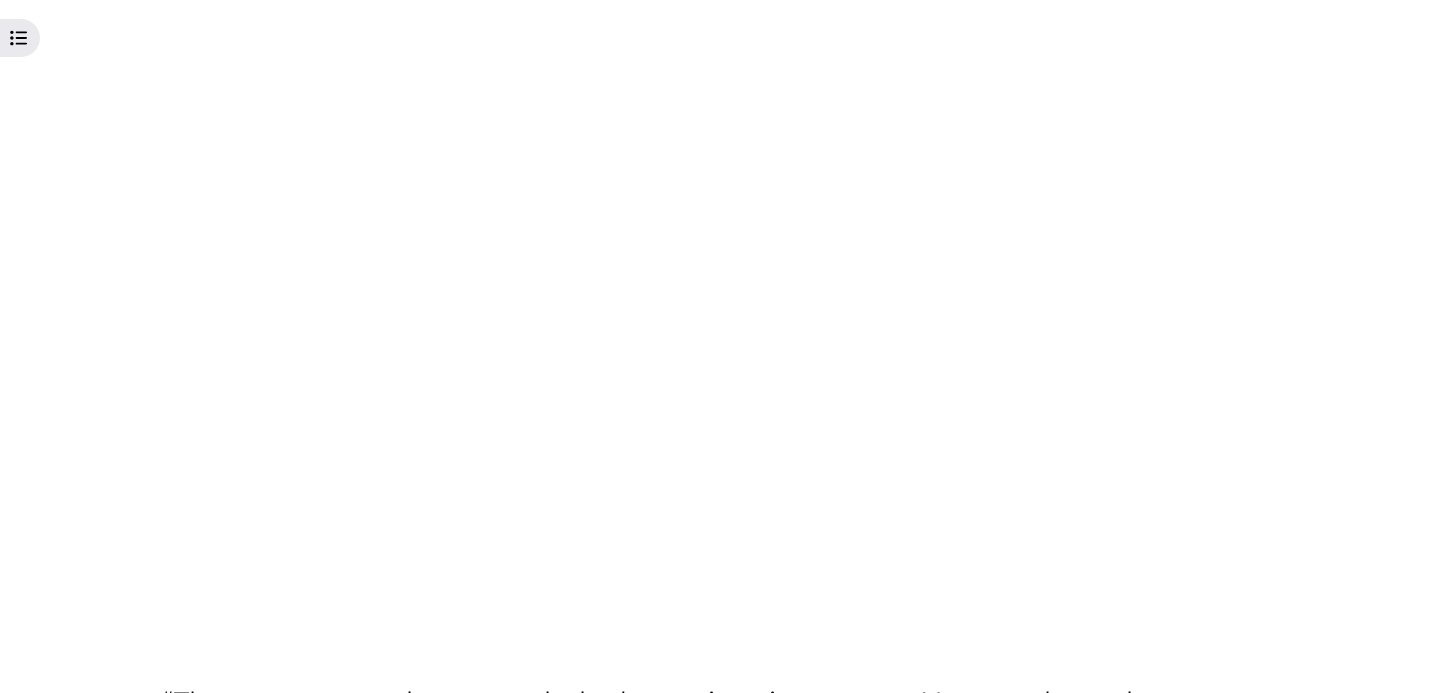 scroll, scrollTop: 952, scrollLeft: 0, axis: vertical 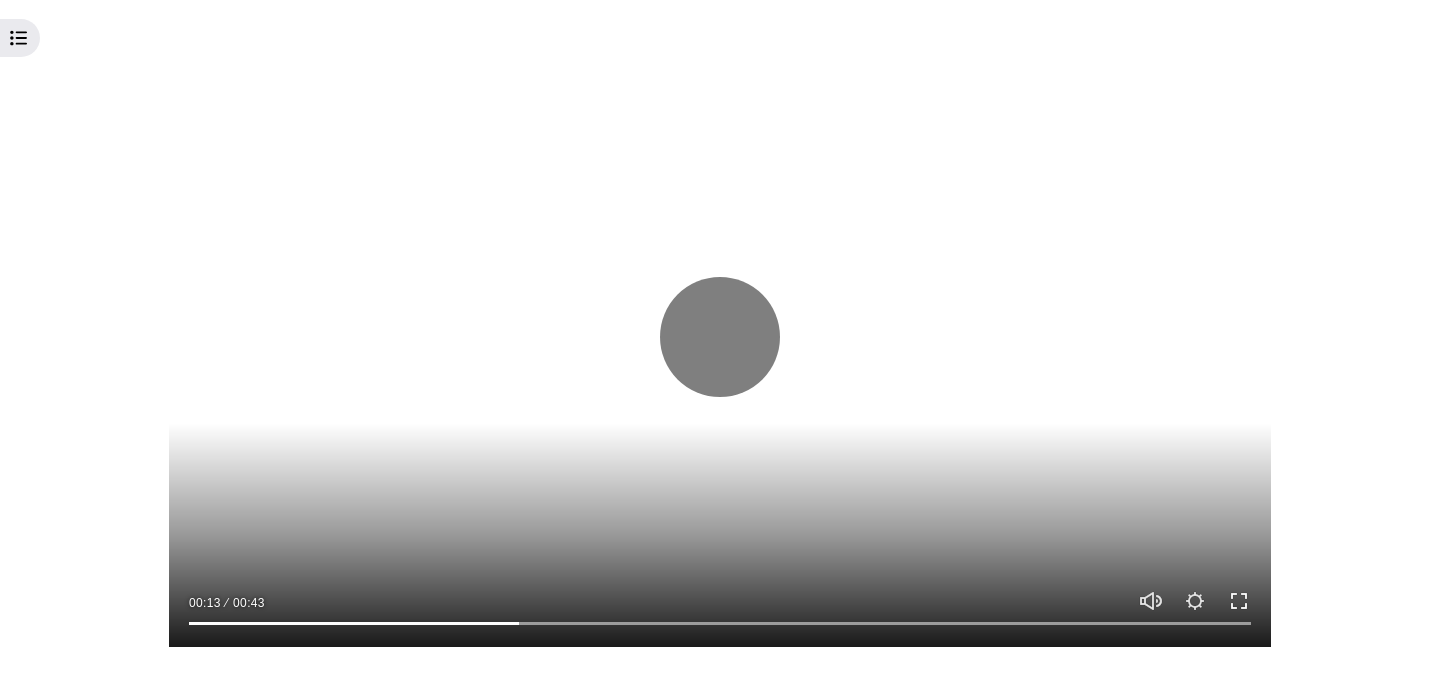 click on "Exit fullscreen Enter fullscreen" at bounding box center (1239, 601) 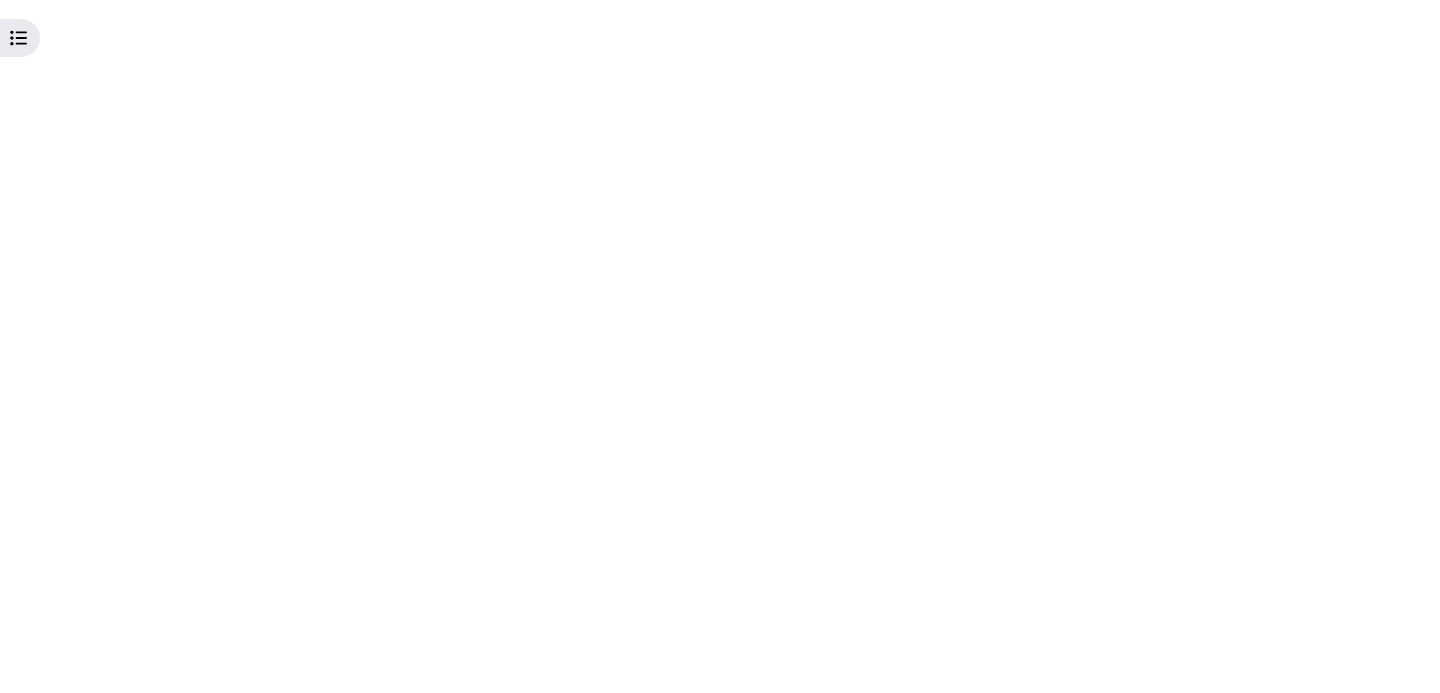 type on "***" 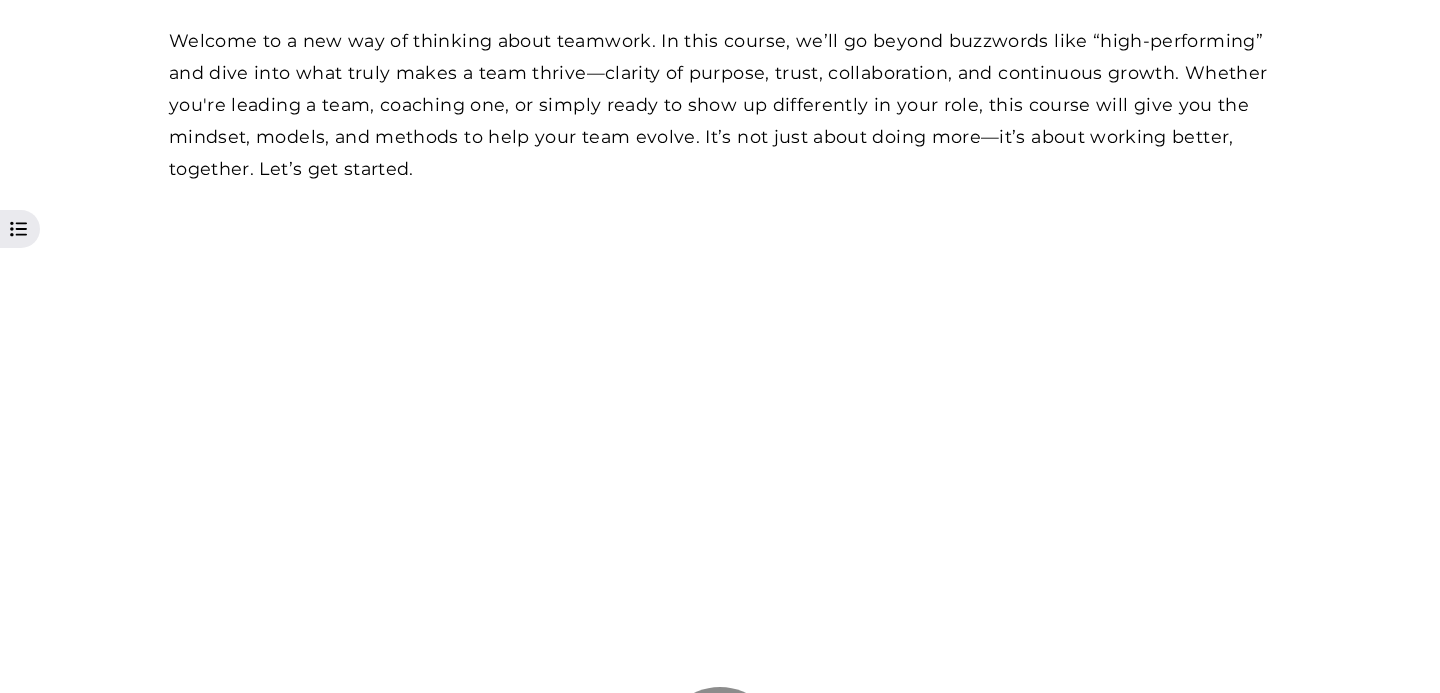 scroll, scrollTop: 0, scrollLeft: 0, axis: both 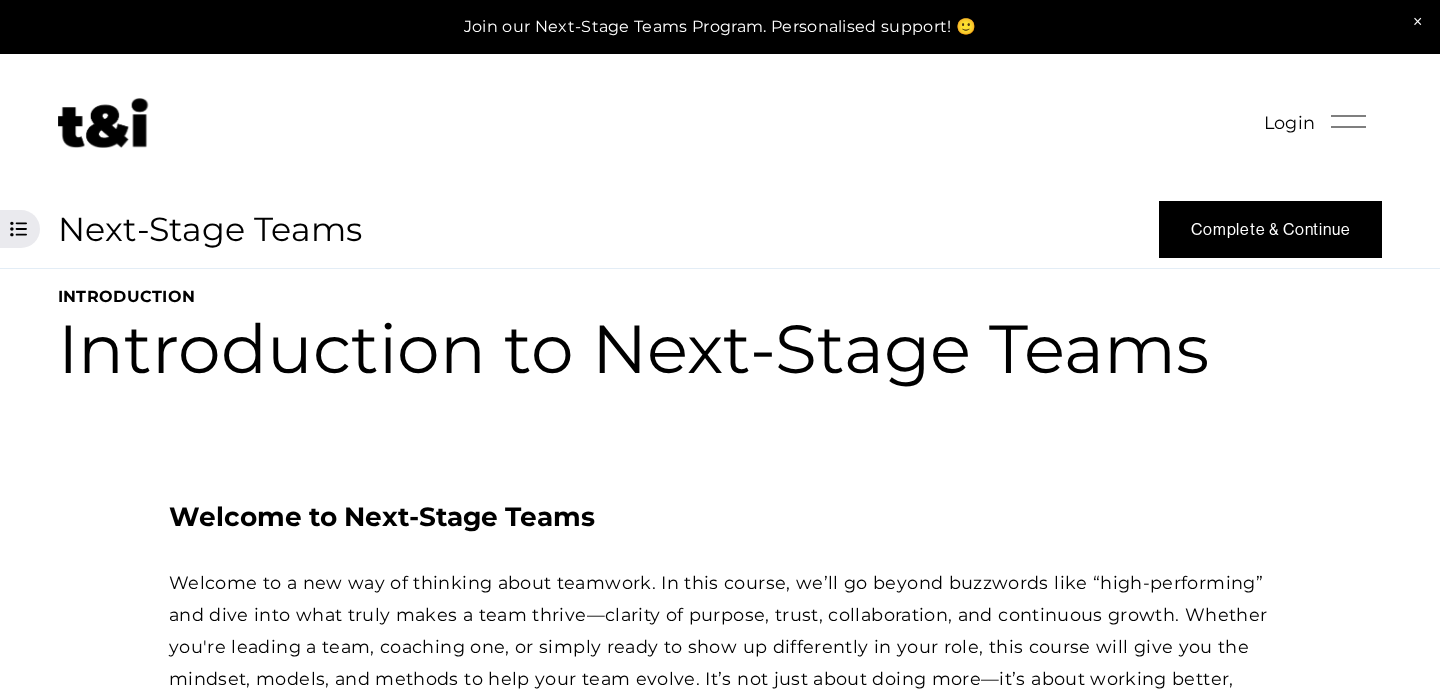 click at bounding box center (103, 123) 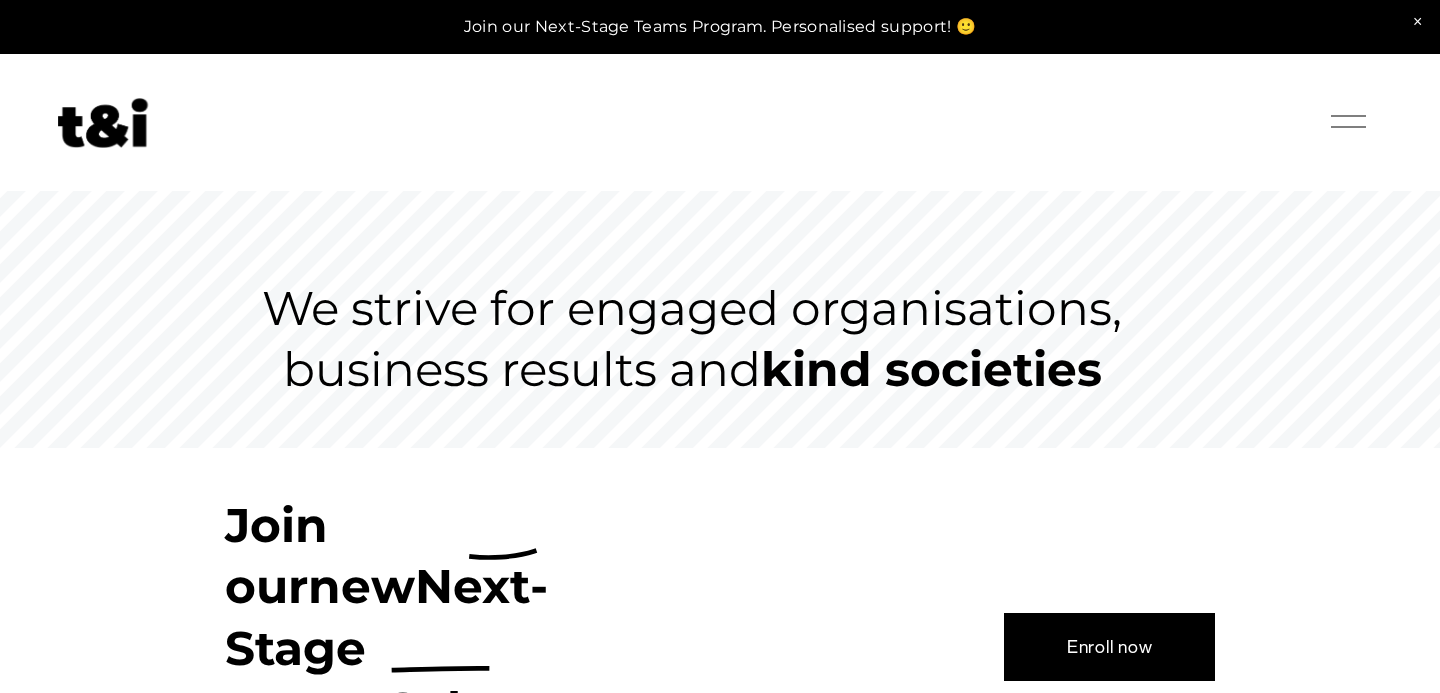scroll, scrollTop: 0, scrollLeft: 0, axis: both 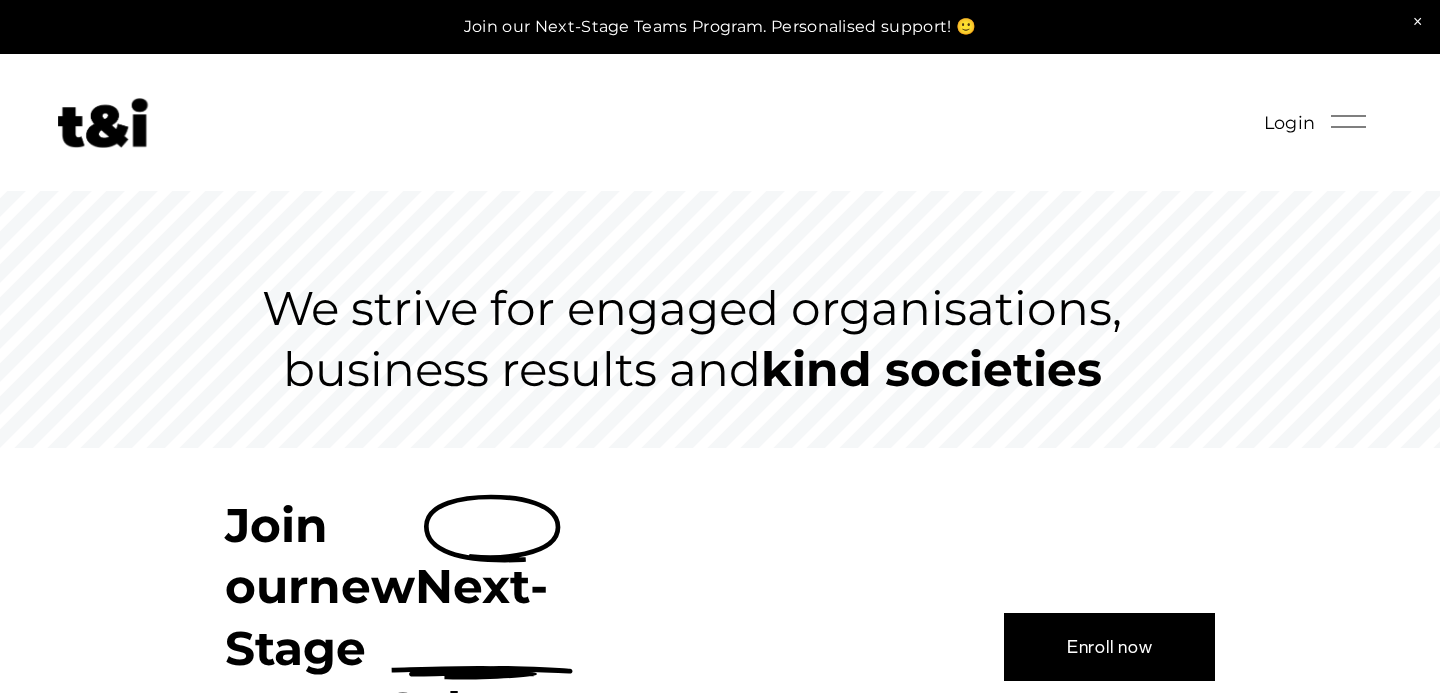 click at bounding box center (720, 27) 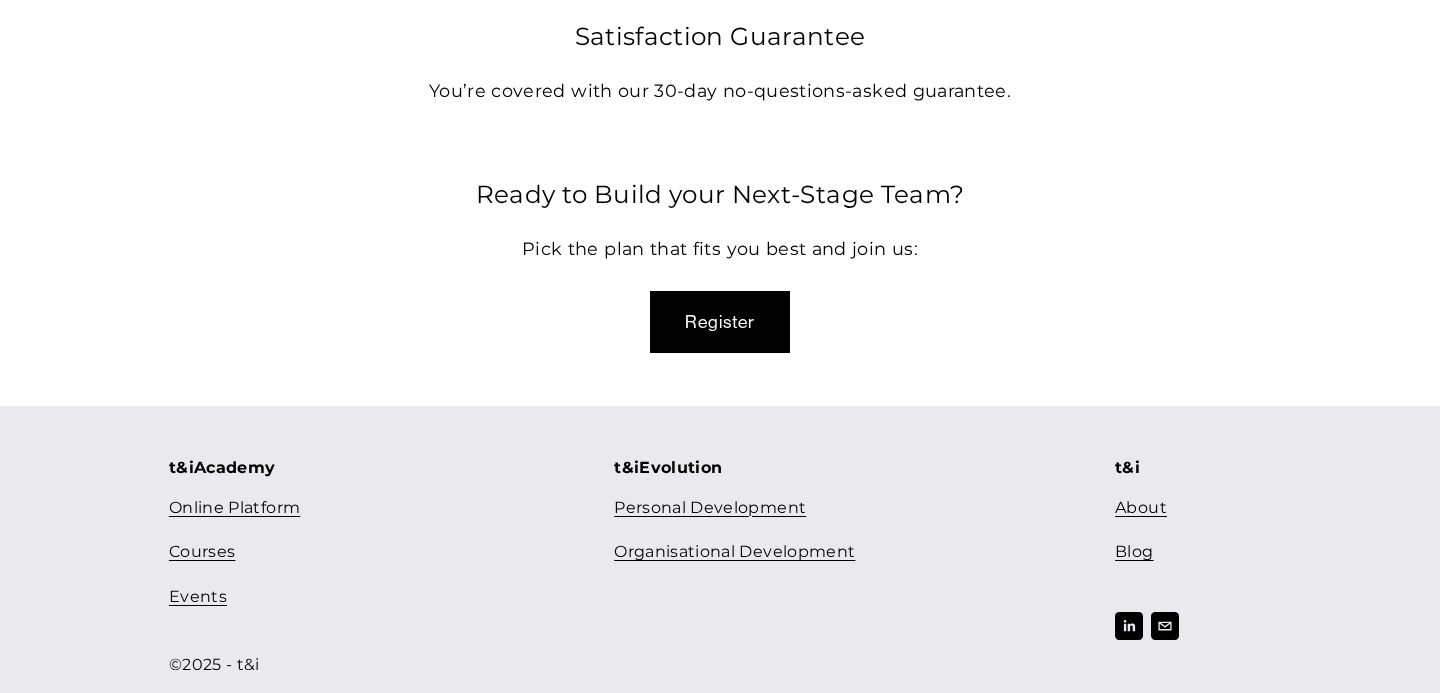 scroll, scrollTop: 6197, scrollLeft: 0, axis: vertical 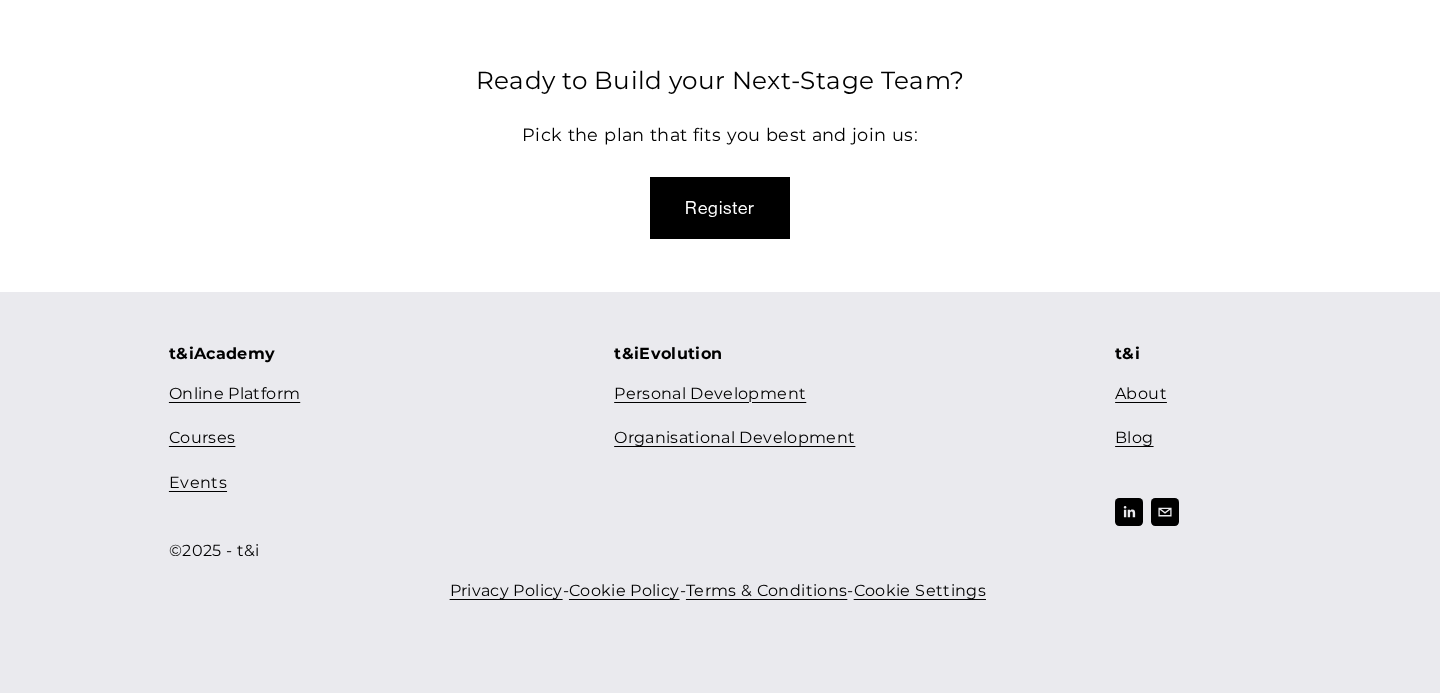 click on "About" at bounding box center [1141, 394] 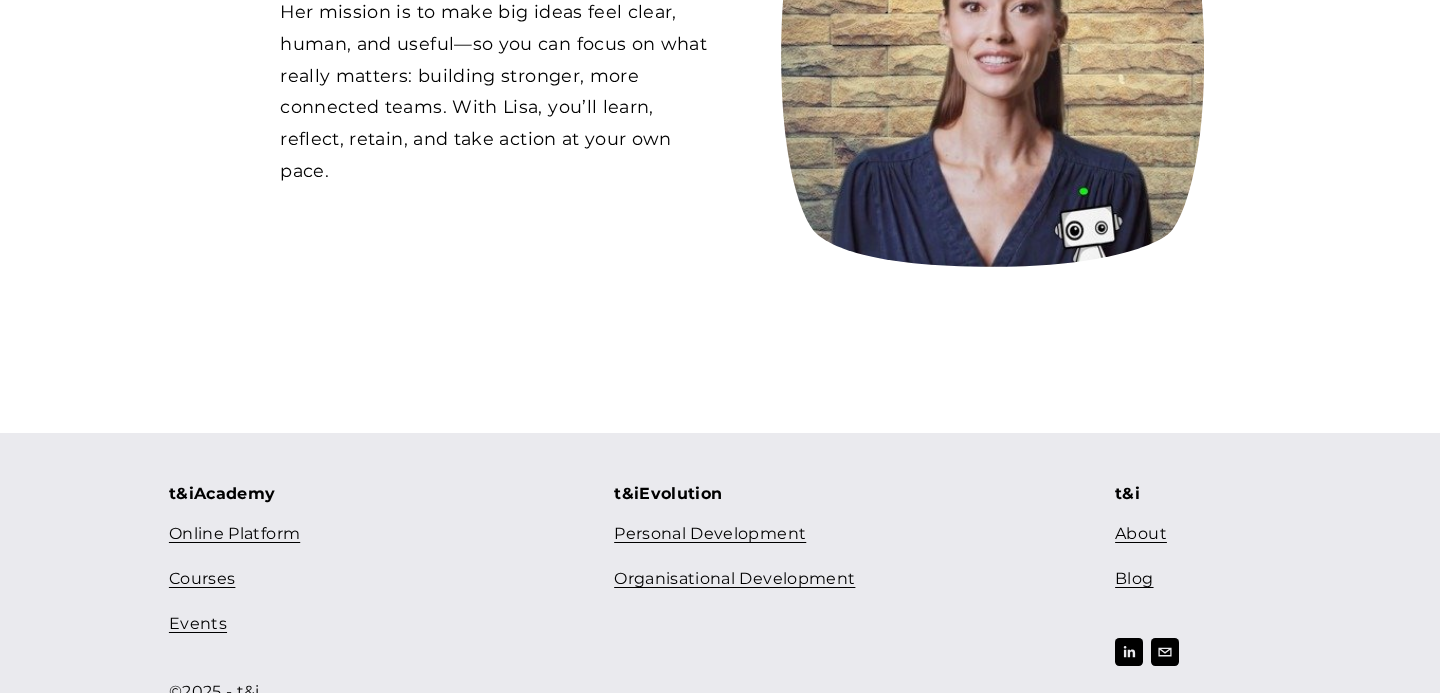 scroll, scrollTop: 2079, scrollLeft: 0, axis: vertical 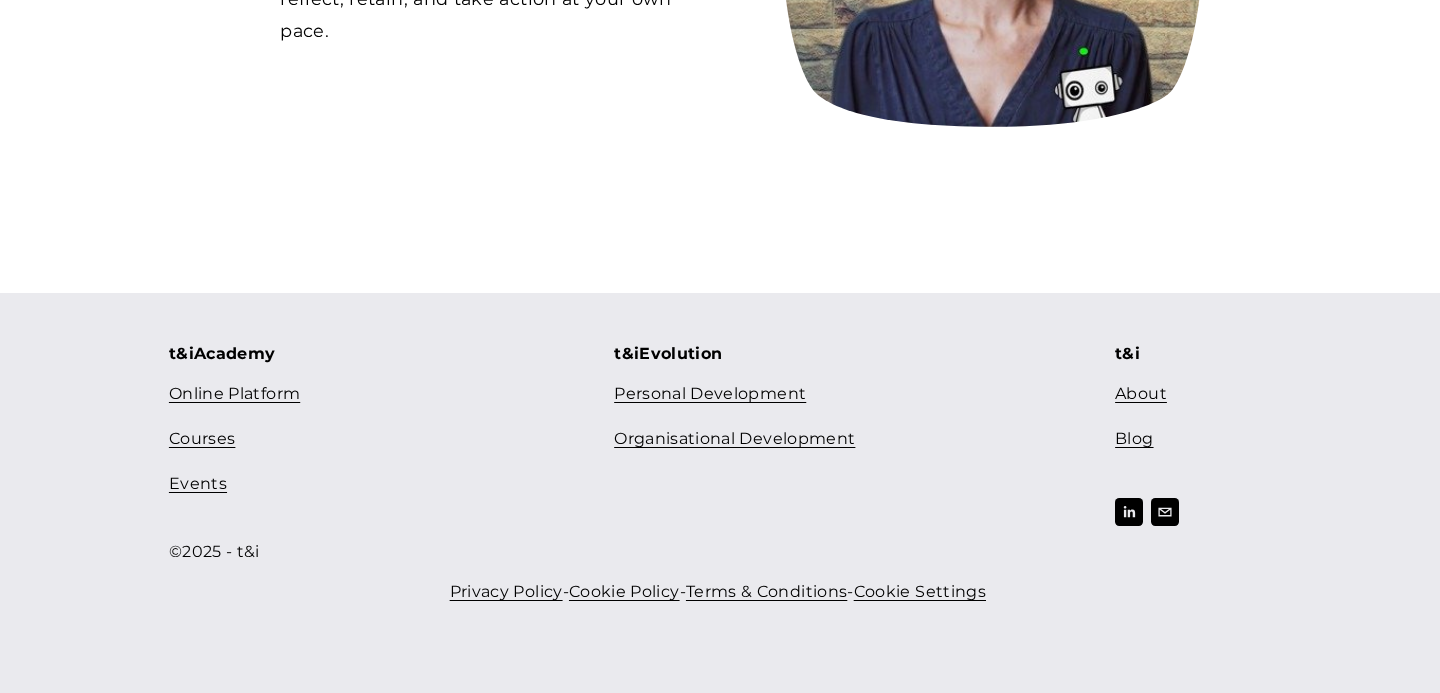 click on "Courses" at bounding box center [202, 439] 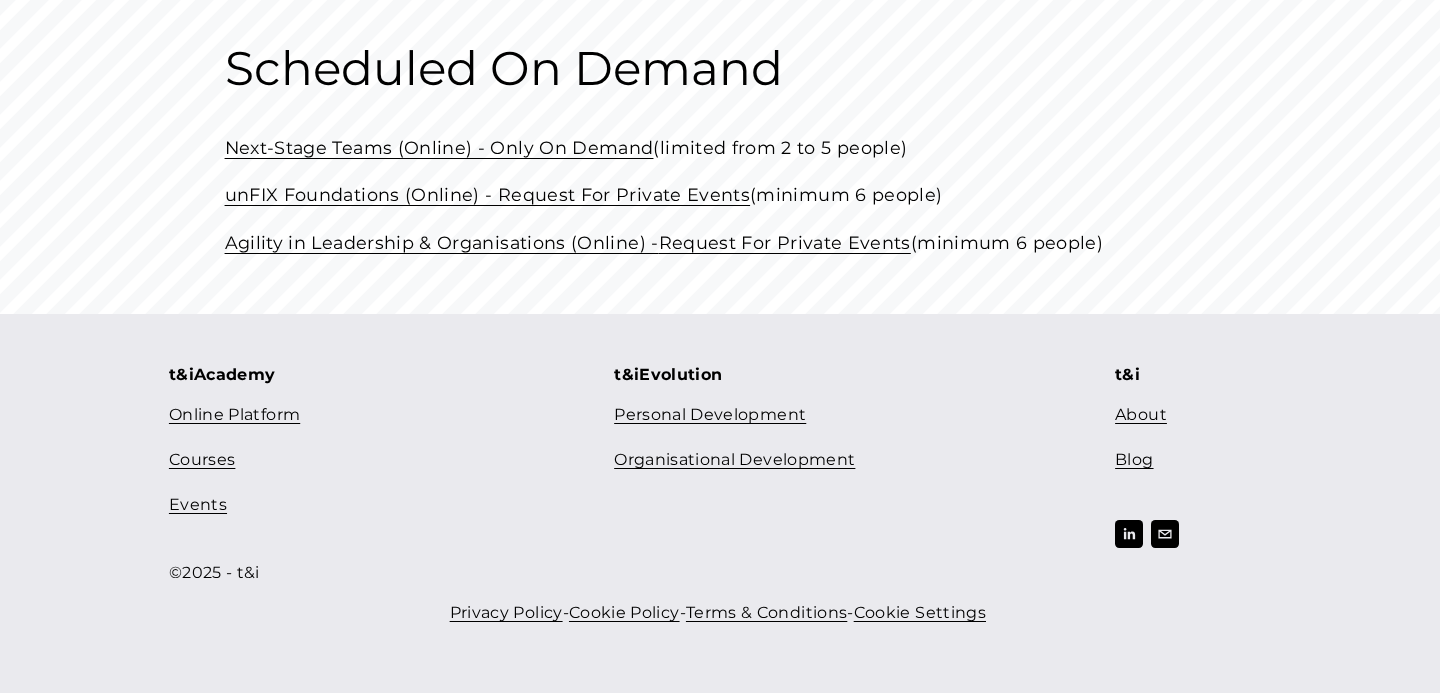 scroll, scrollTop: 1245, scrollLeft: 0, axis: vertical 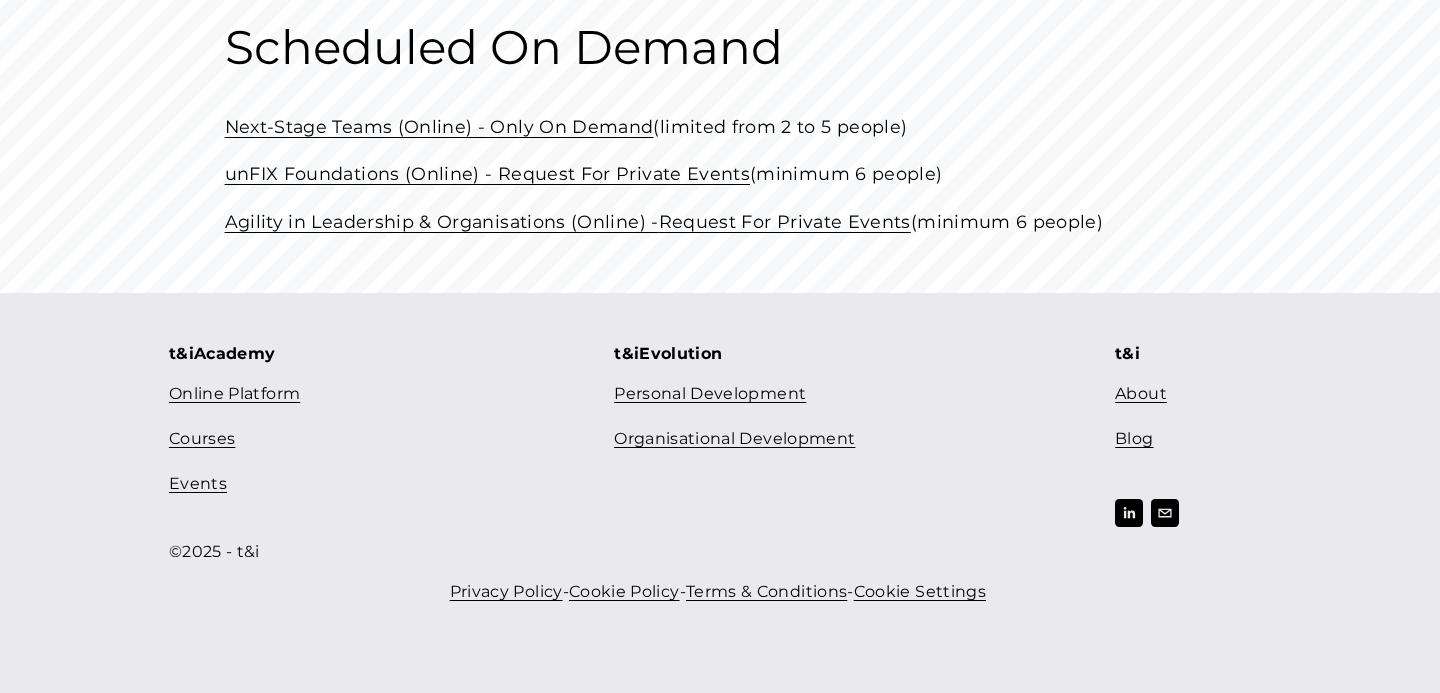 click on "Events" at bounding box center (198, 484) 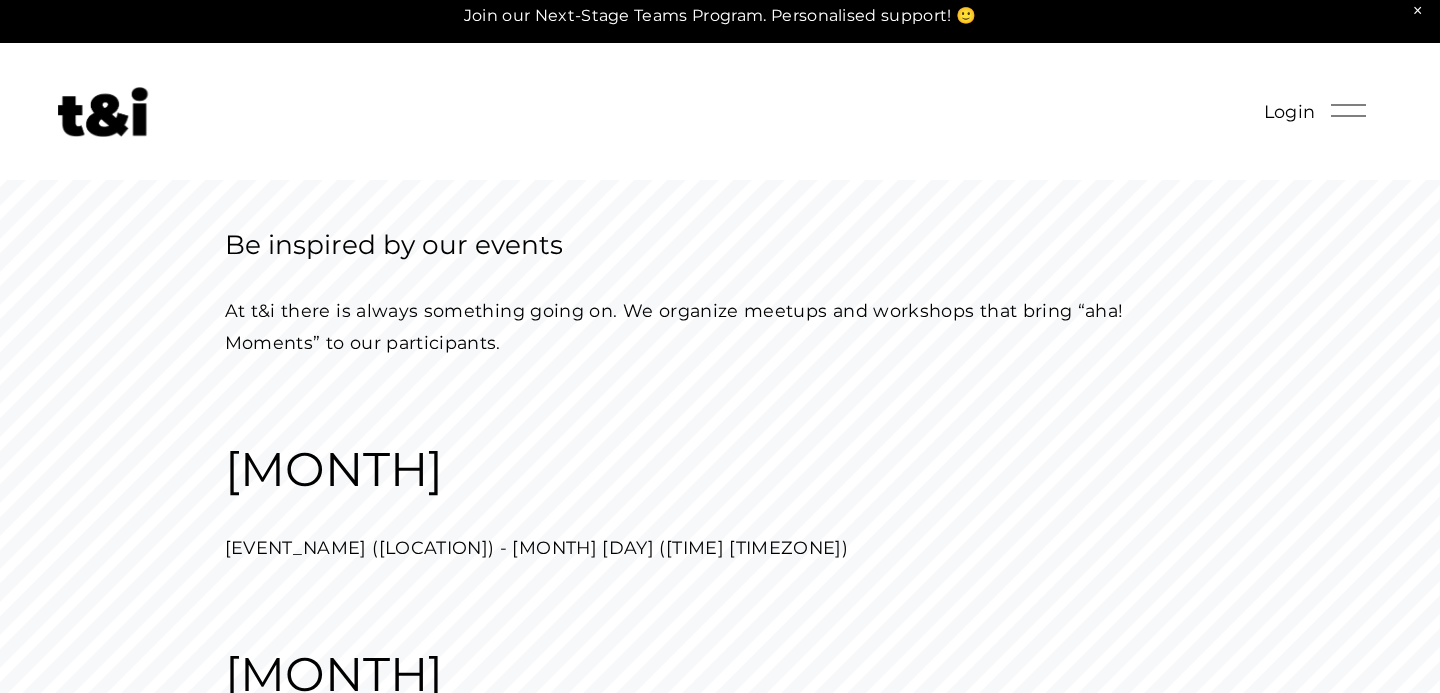 scroll, scrollTop: 0, scrollLeft: 0, axis: both 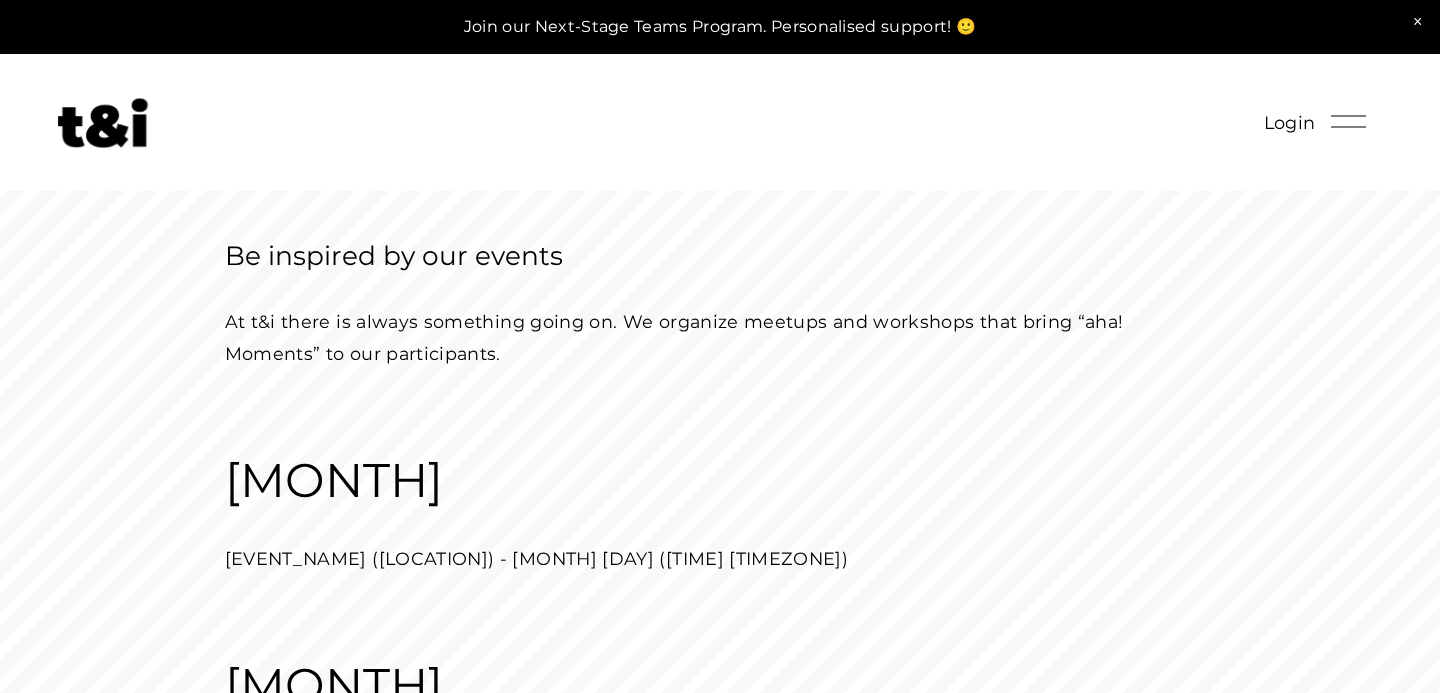 click at bounding box center (103, 123) 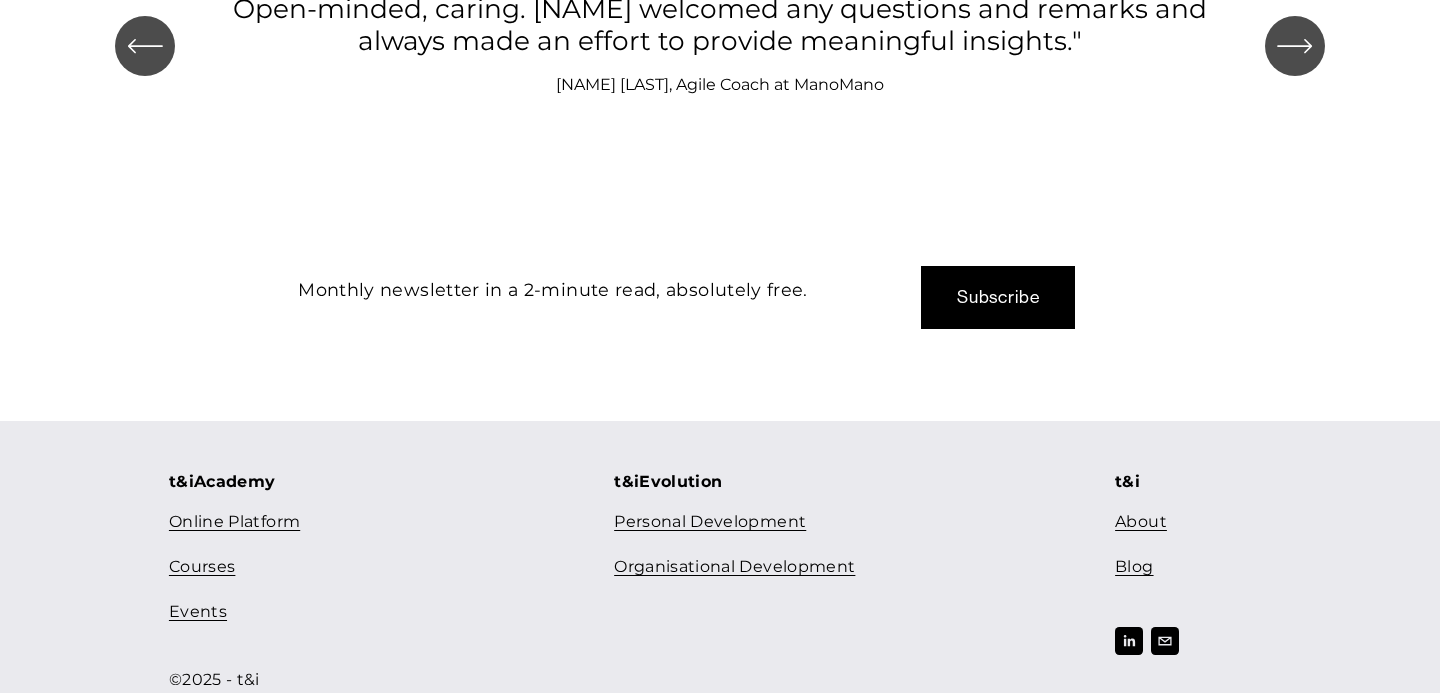 scroll, scrollTop: 2393, scrollLeft: 0, axis: vertical 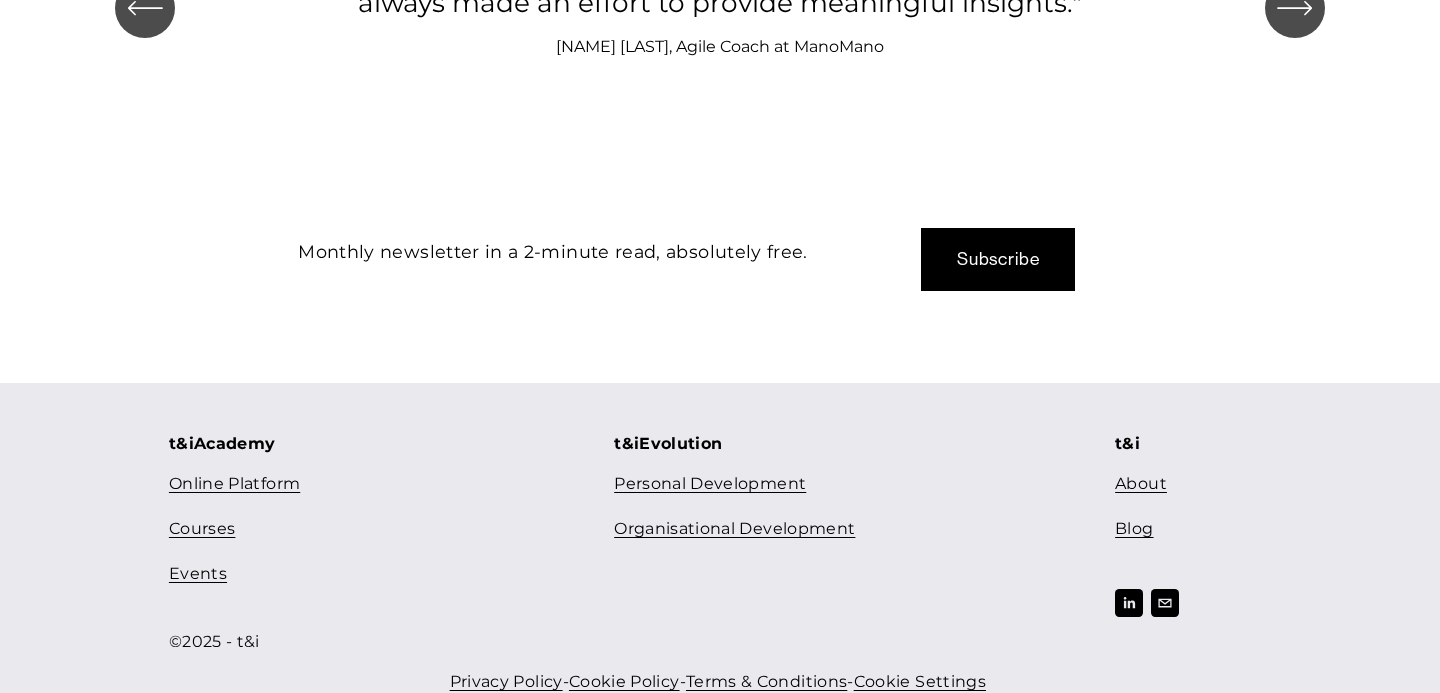 click on "About" at bounding box center [1141, 484] 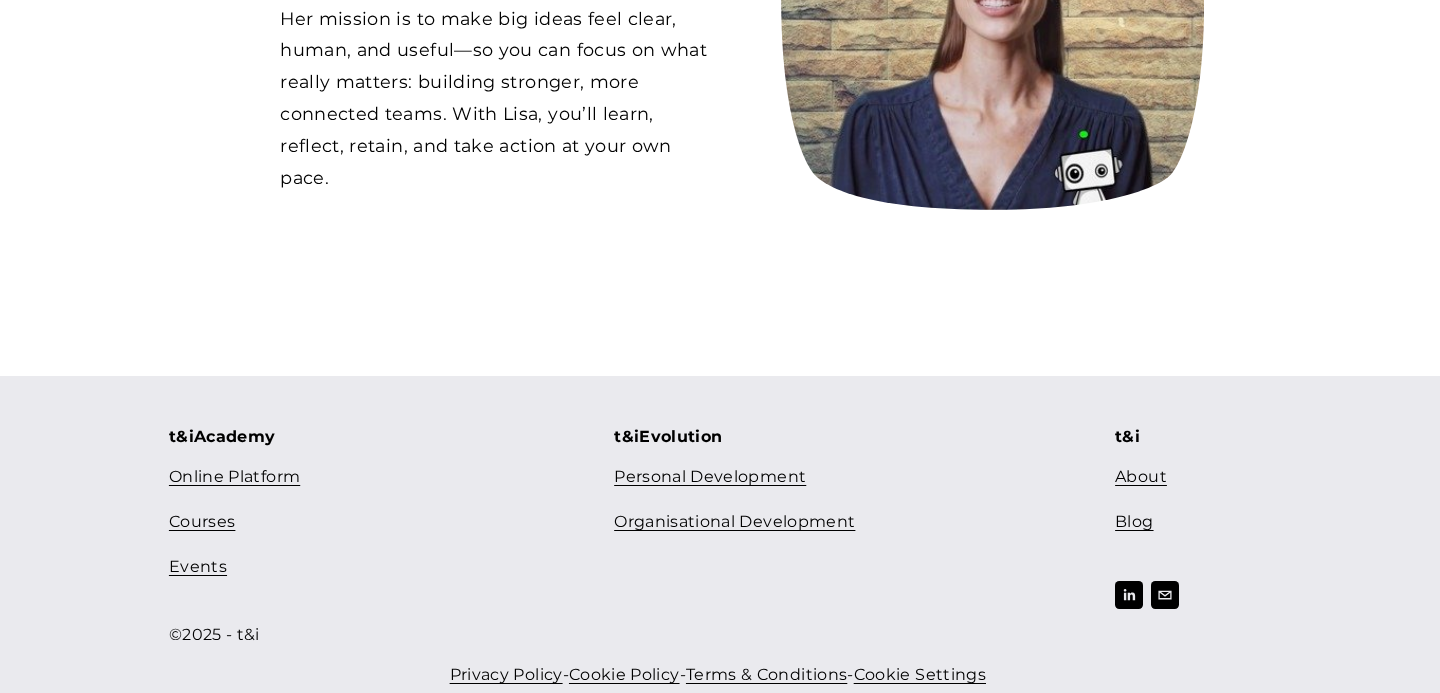 scroll, scrollTop: 2079, scrollLeft: 0, axis: vertical 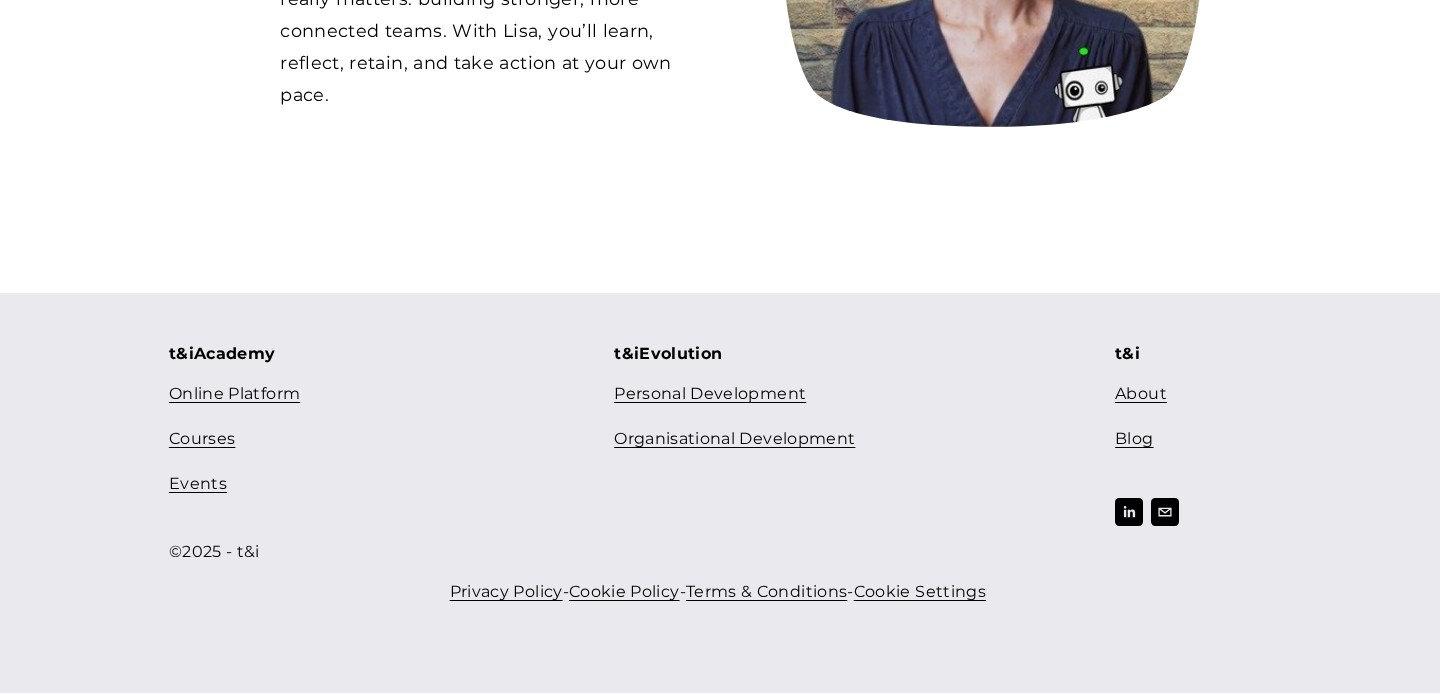 click on "Blog" at bounding box center (1134, 439) 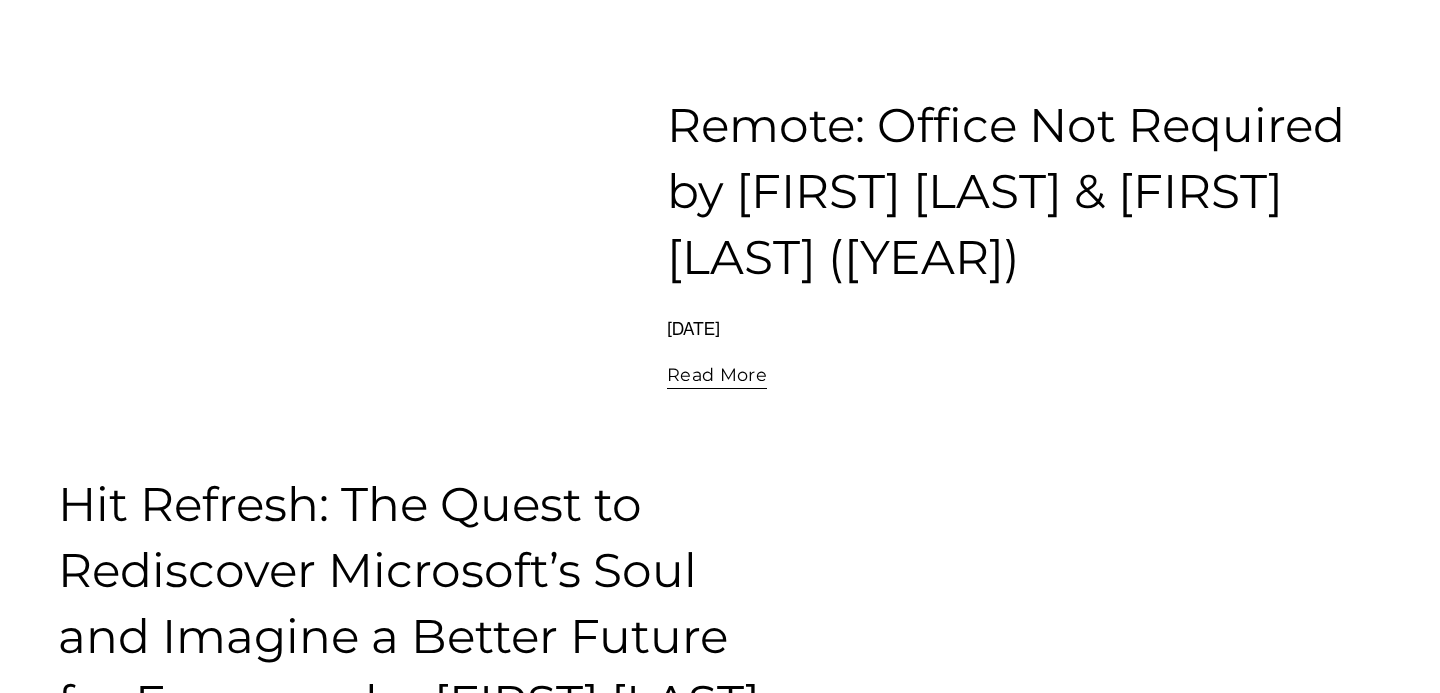 scroll, scrollTop: 0, scrollLeft: 0, axis: both 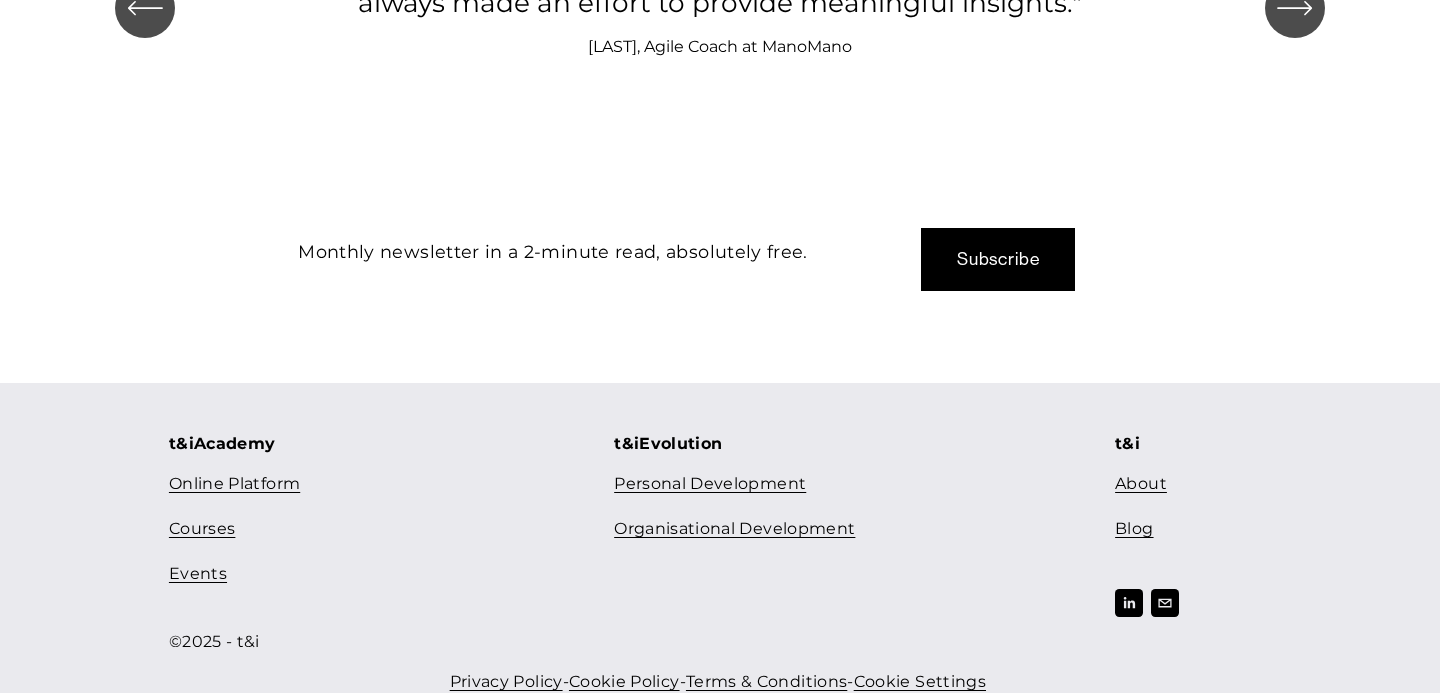 click on "Blog" at bounding box center [1134, 529] 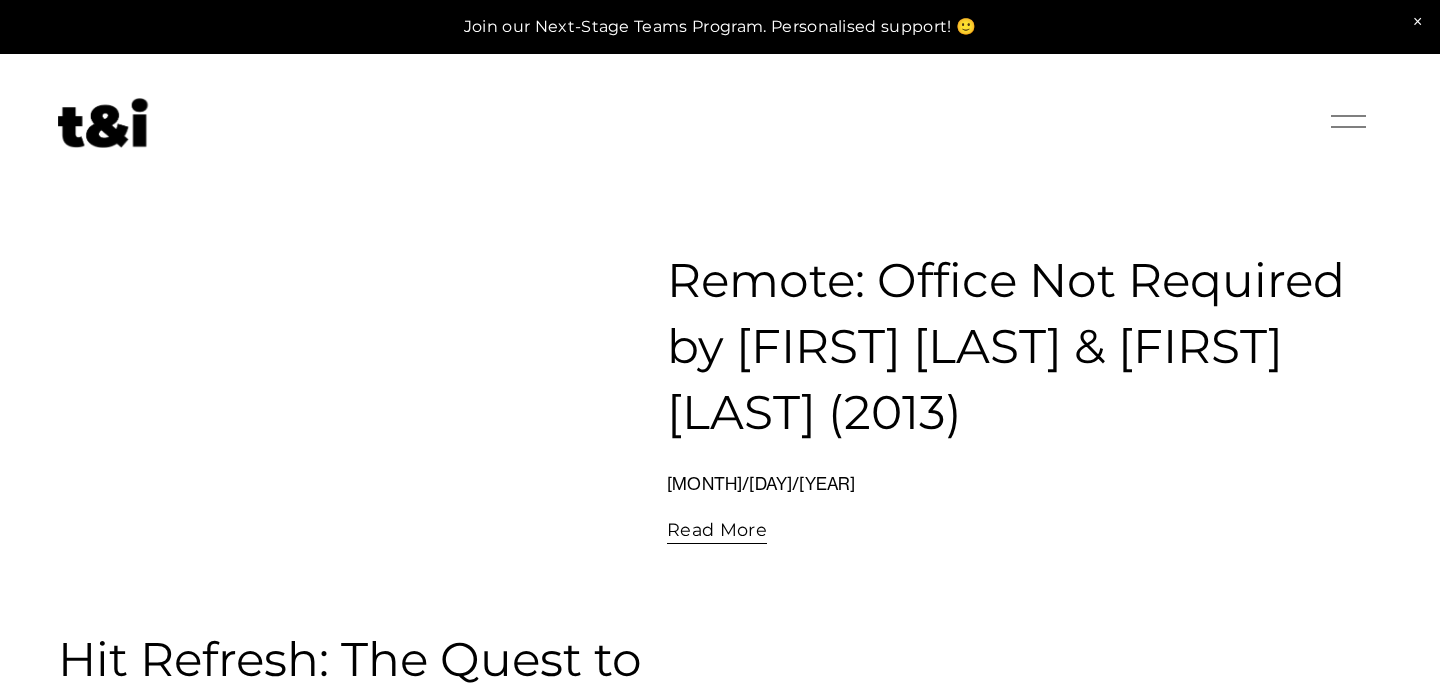 scroll, scrollTop: 0, scrollLeft: 0, axis: both 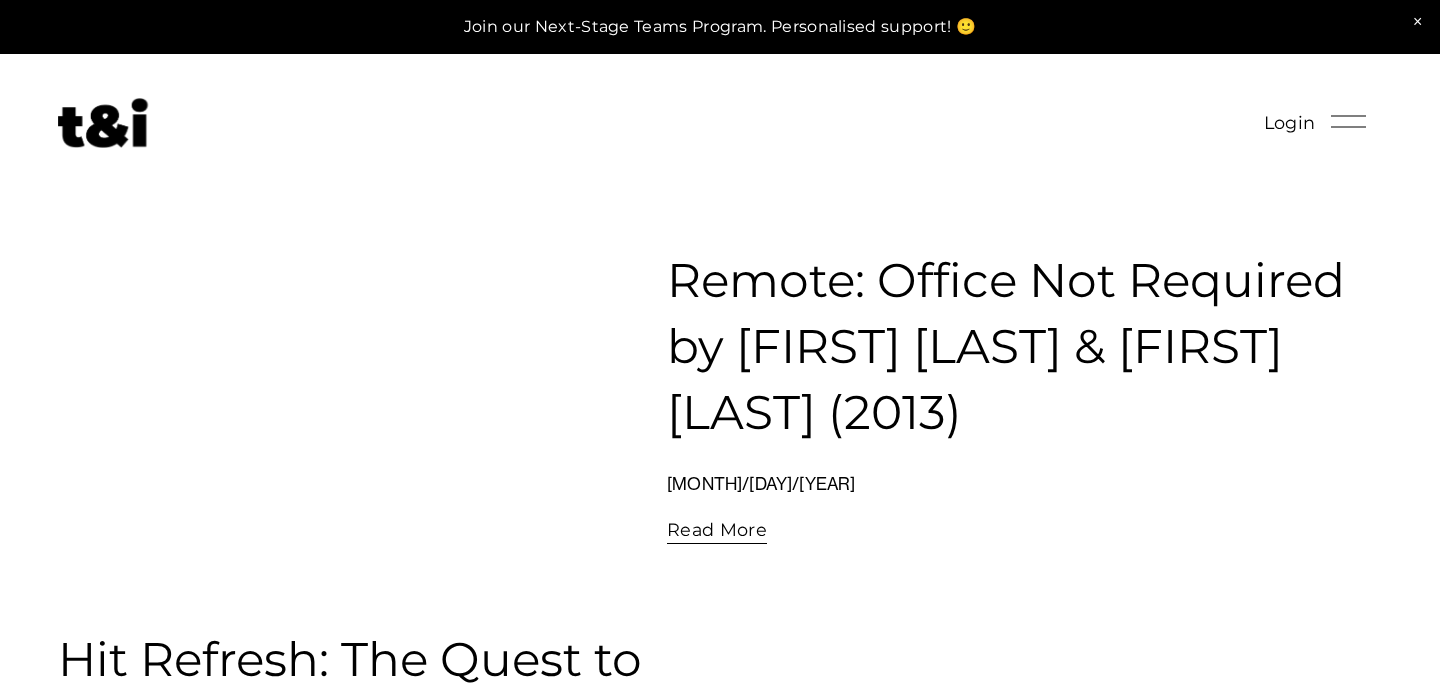 click on "Remote: Office Not Required by [AUTHOR_NAME] & [AUTHOR_NAME] (2013)" at bounding box center [1024, 347] 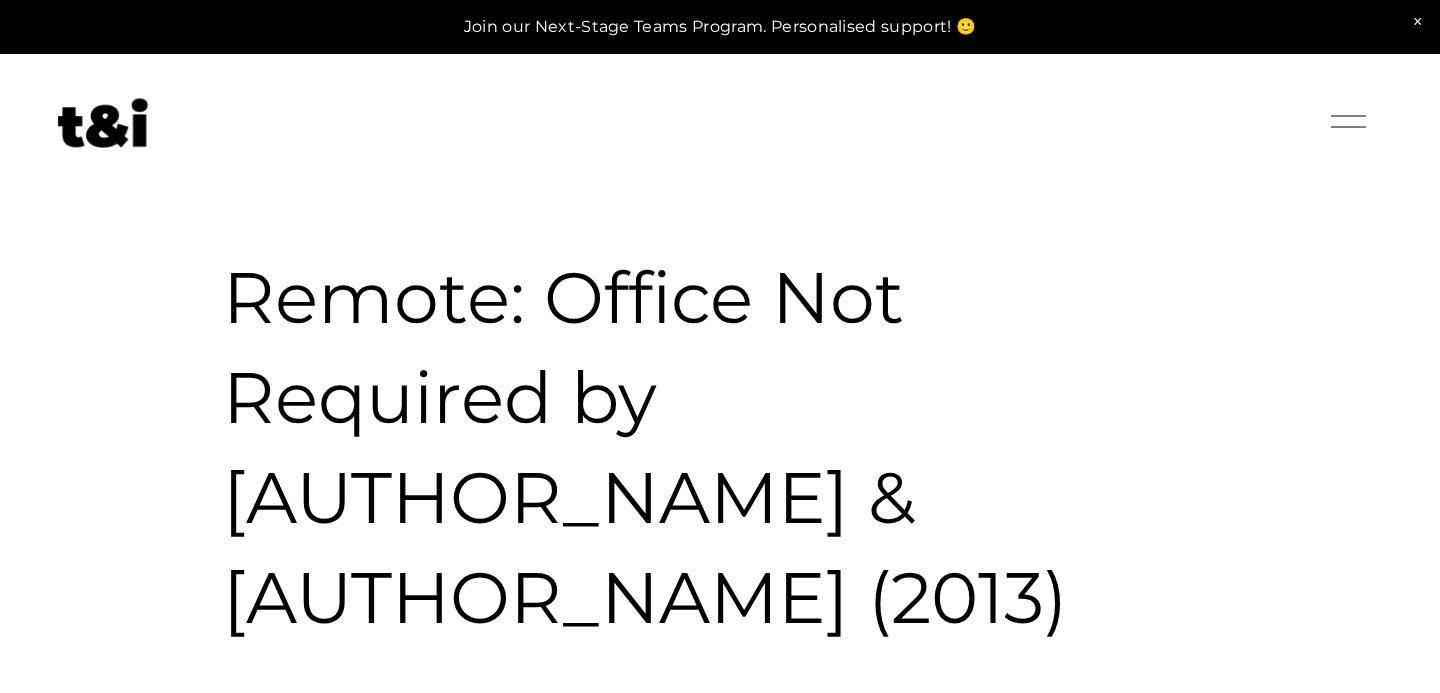 scroll, scrollTop: 0, scrollLeft: 0, axis: both 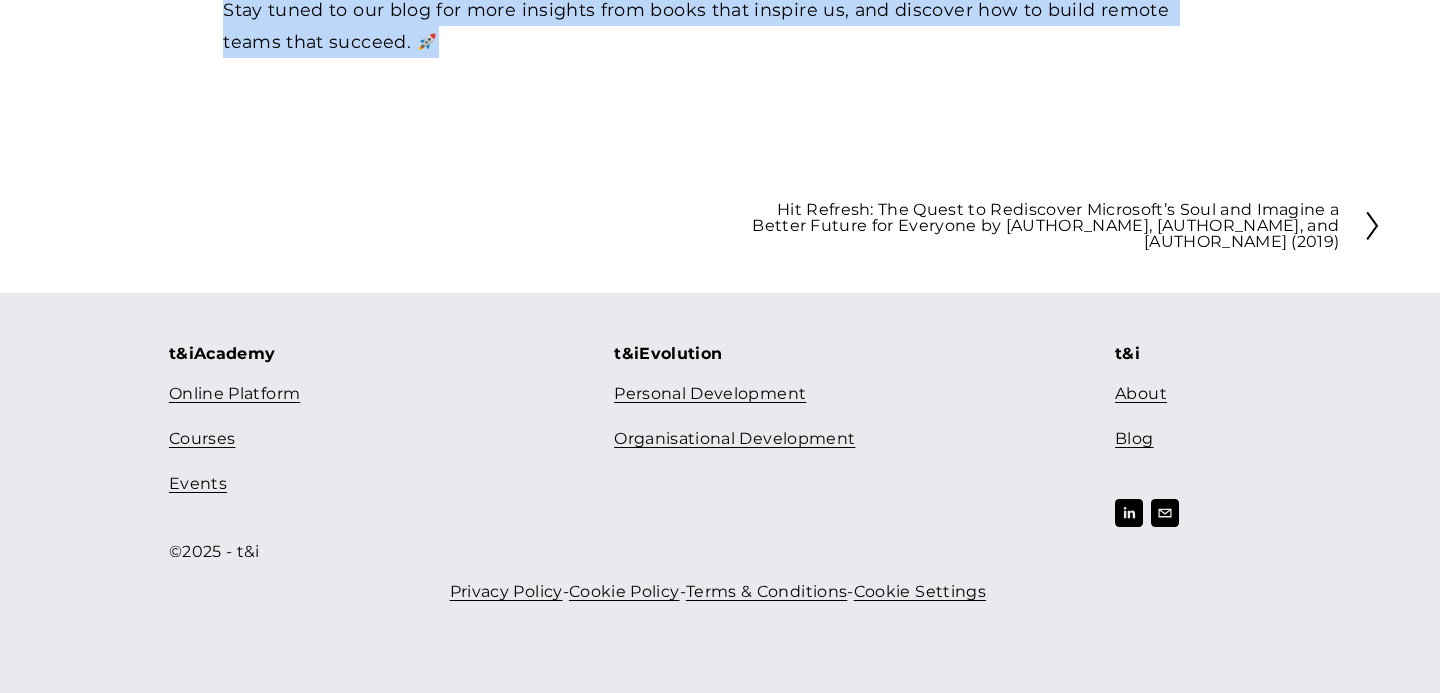 drag, startPoint x: 216, startPoint y: 292, endPoint x: 433, endPoint y: 30, distance: 340.19553 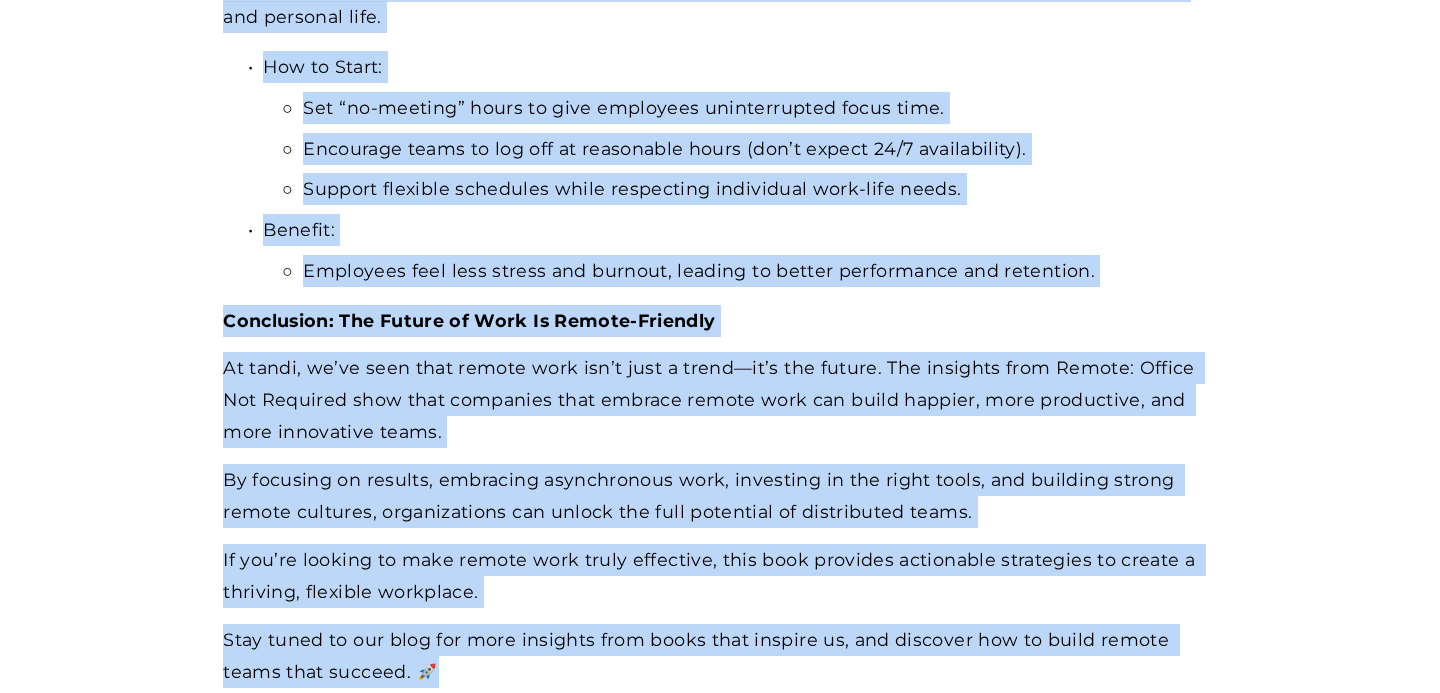 scroll, scrollTop: 4254, scrollLeft: 0, axis: vertical 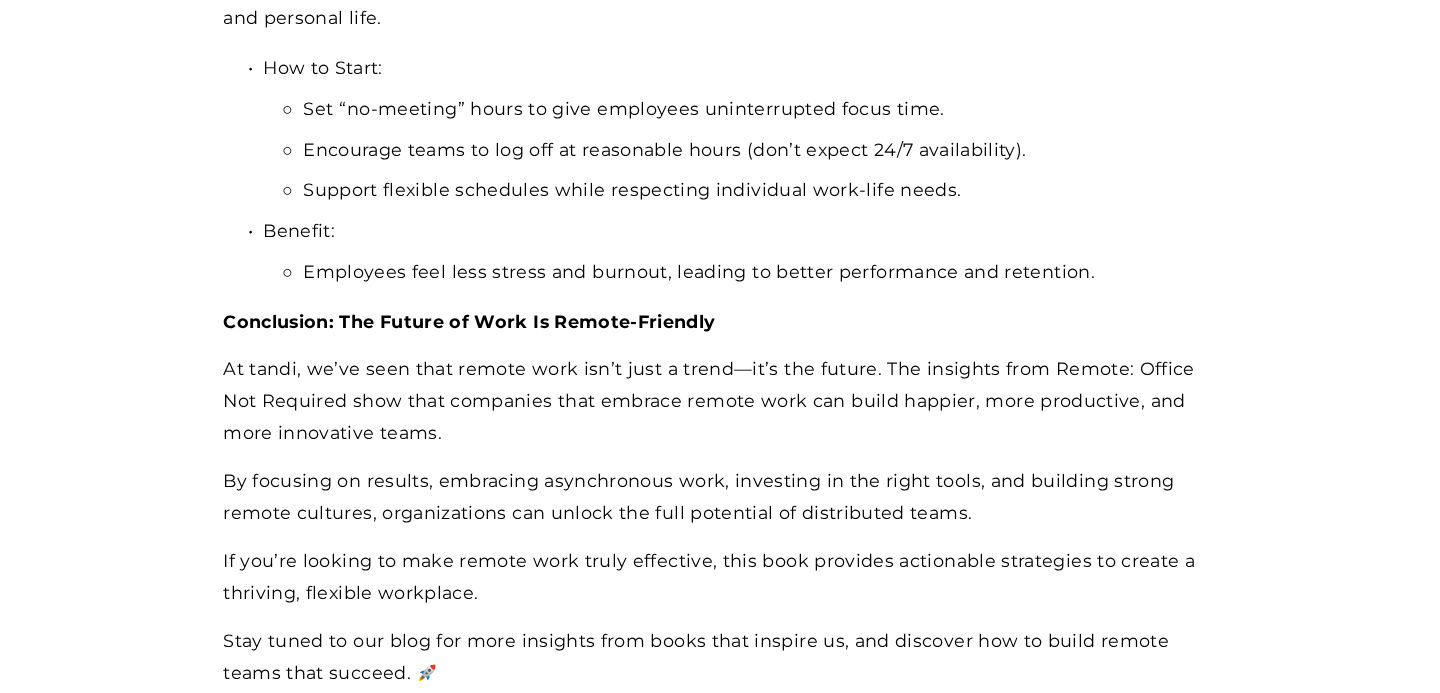 click on "Remote: Office Not Required by David Heinemeier Hansson & Jason Fried (2013)
Jun 15
Written By  Javier Camarasa Garcia
At tandi, we believe that work should be built around people, not locations. In Remote: Office Not Required, David Heinemeier Hansson and Jason Fried—co-founders of Basecamp—challenge the traditional office model and argue that remote work is not only possible but often better for both employees and organizations. In this blog post, we’ll explore the core ideas from Remote and share practical takeaways to help you build a successful remote or hybrid work environment. Core Ideas of the Book Here are the key themes from Remote: 1. Work Is Not a Place—It’s What You Do The key shift? 🚀 Stop measuring hours worked—start measuring results. How to Start:" at bounding box center (720, -1637) 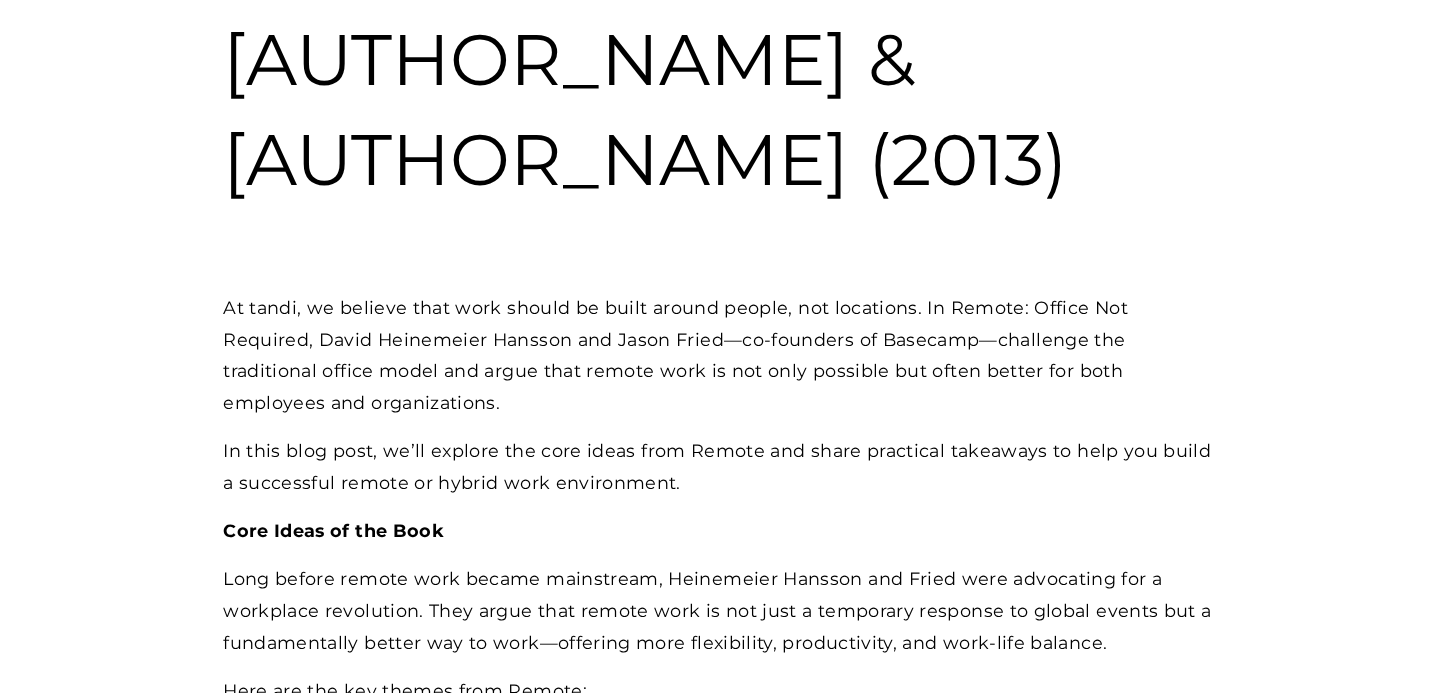 scroll, scrollTop: 0, scrollLeft: 0, axis: both 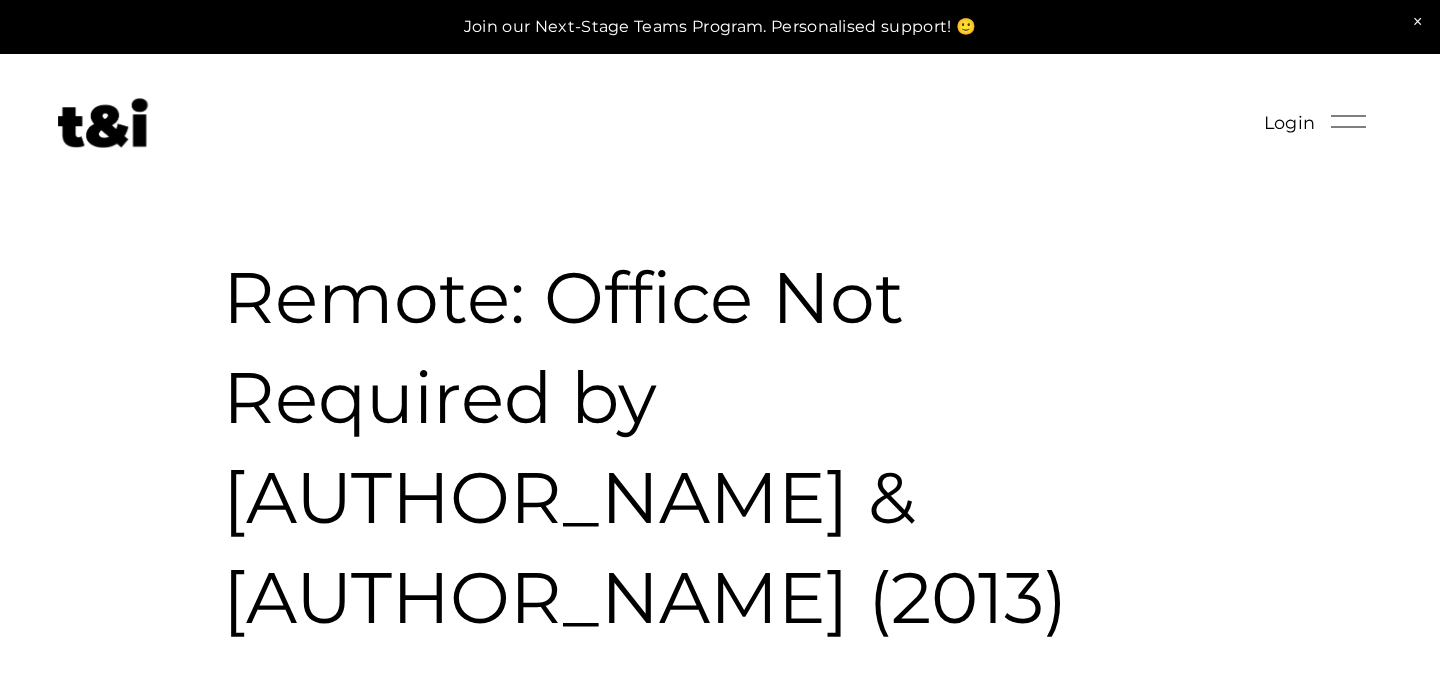 click at bounding box center (103, 123) 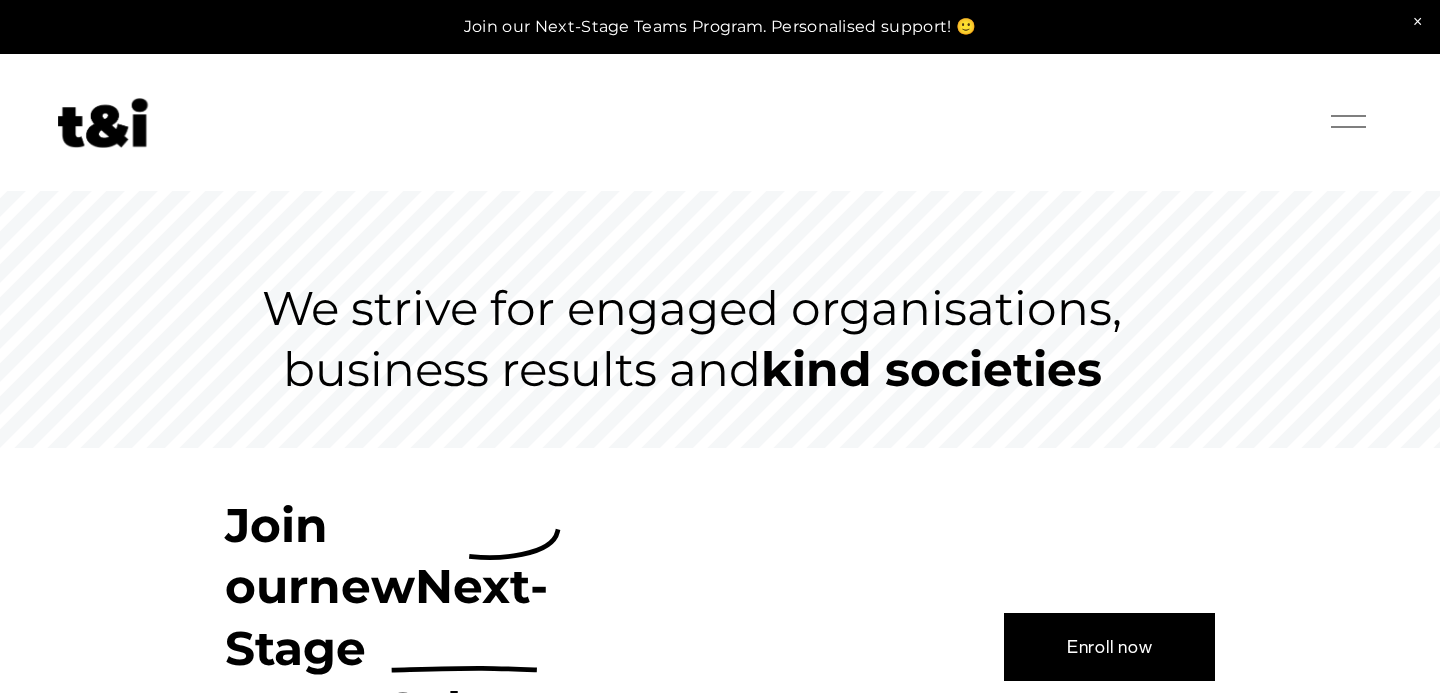 scroll, scrollTop: 0, scrollLeft: 0, axis: both 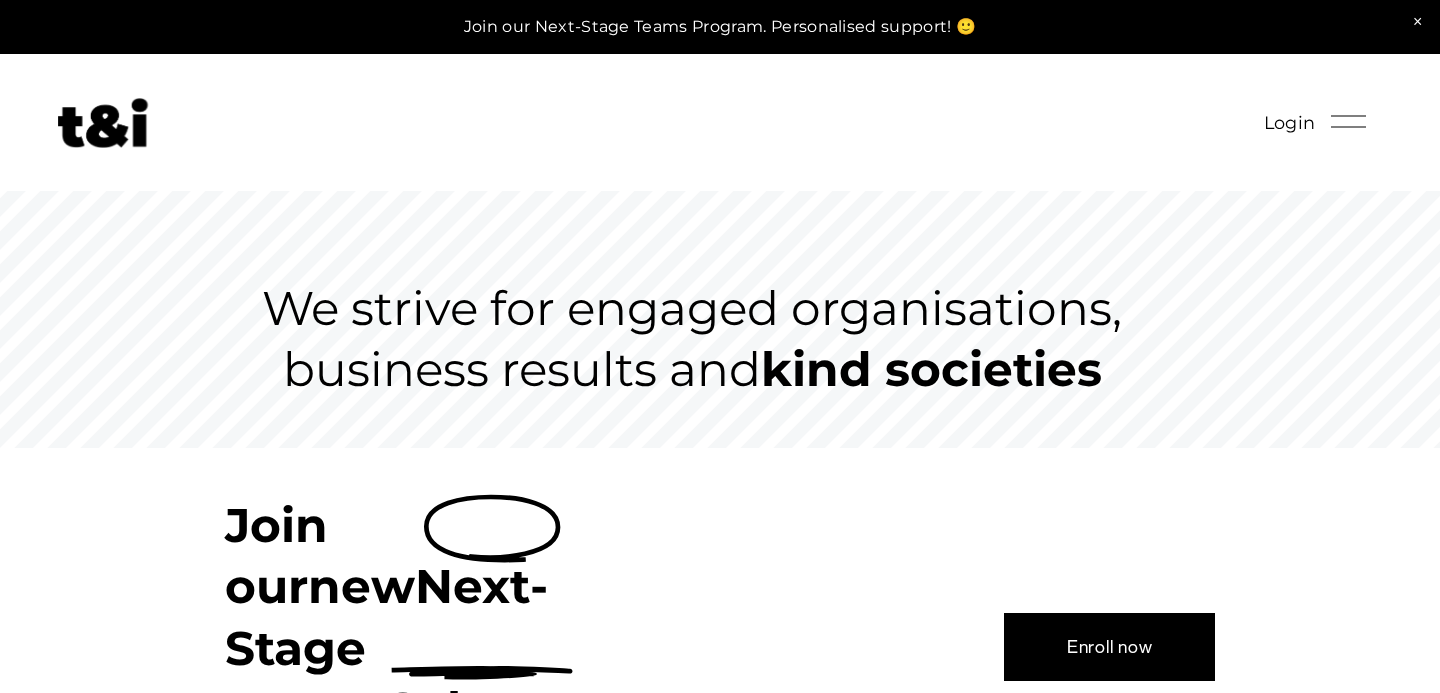 click on "Enroll now" at bounding box center (1110, 647) 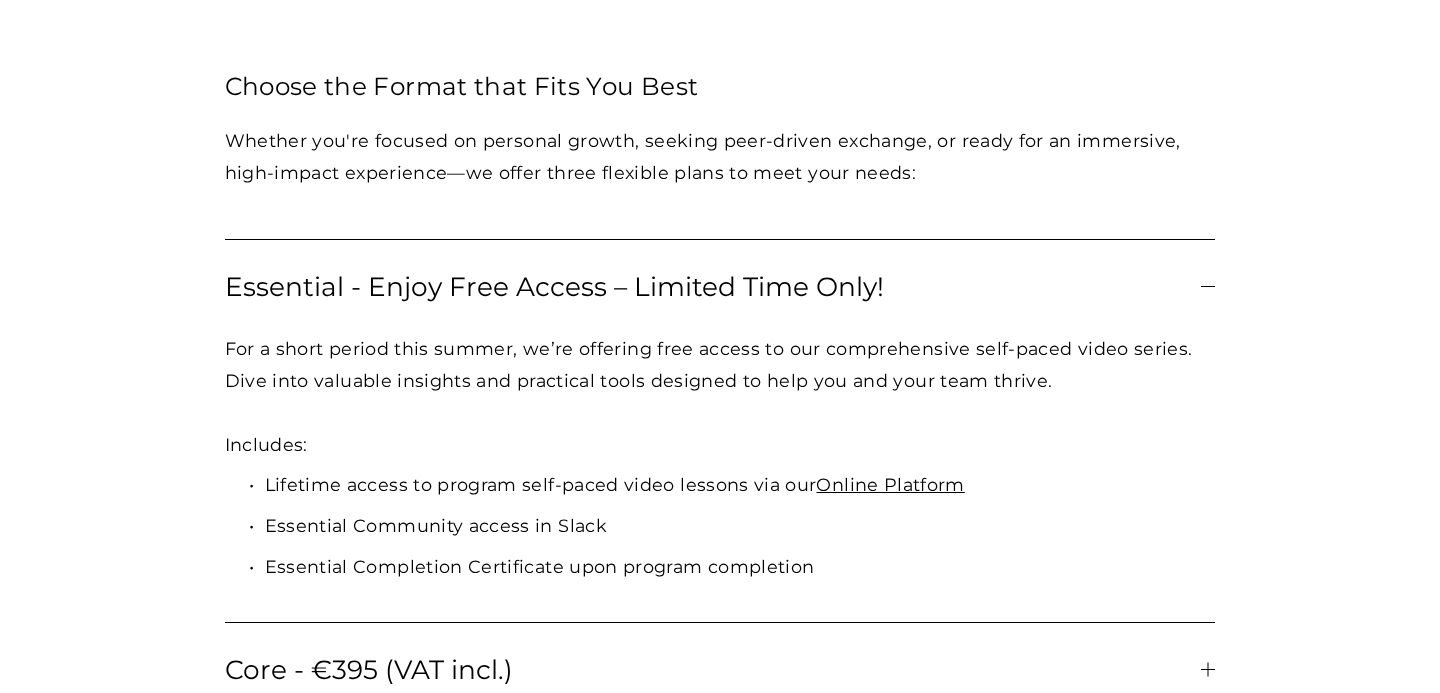 scroll, scrollTop: 1813, scrollLeft: 0, axis: vertical 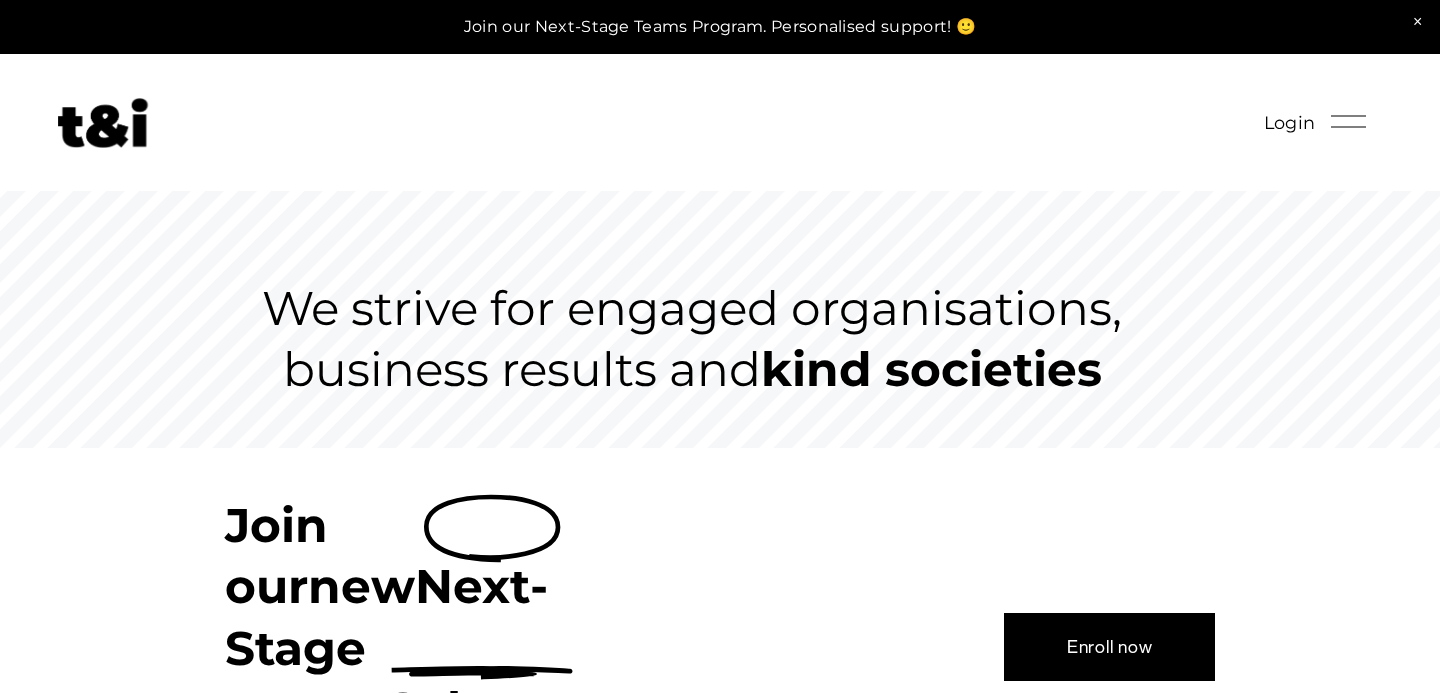 click at bounding box center (720, 27) 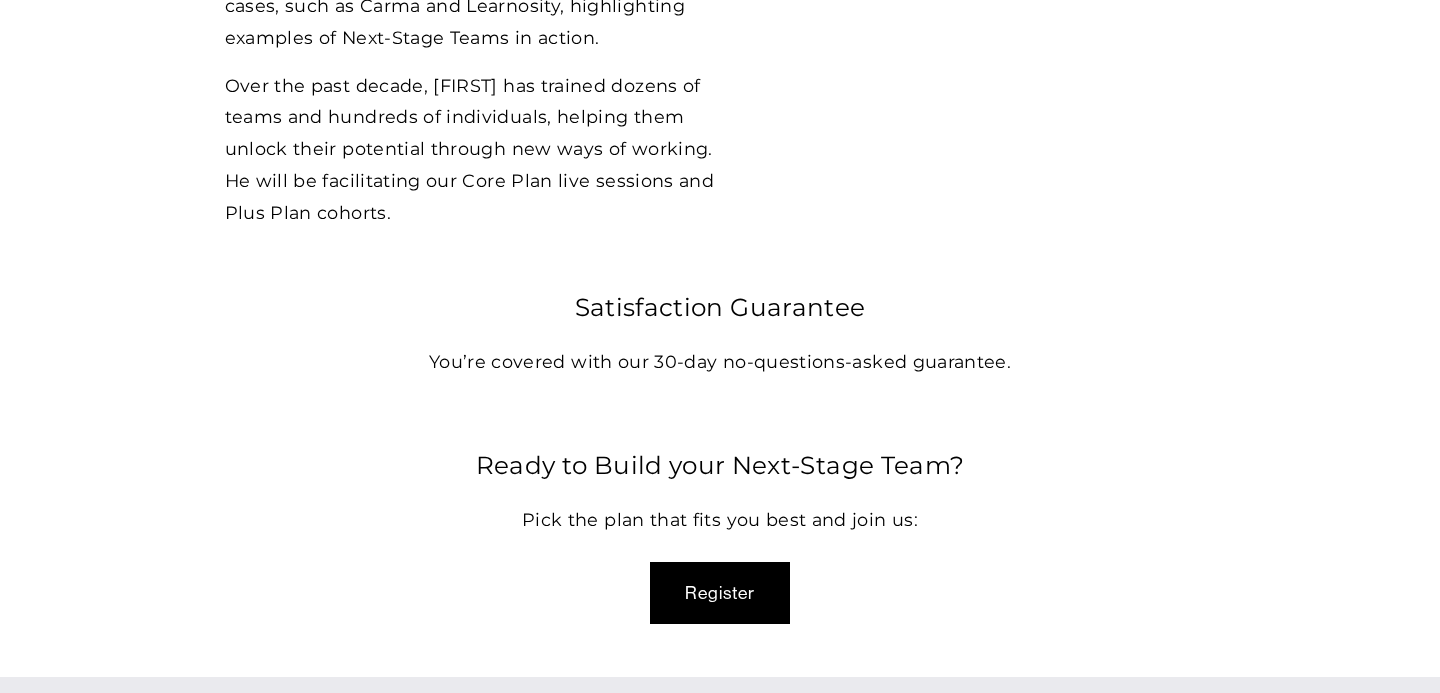 scroll, scrollTop: 6197, scrollLeft: 0, axis: vertical 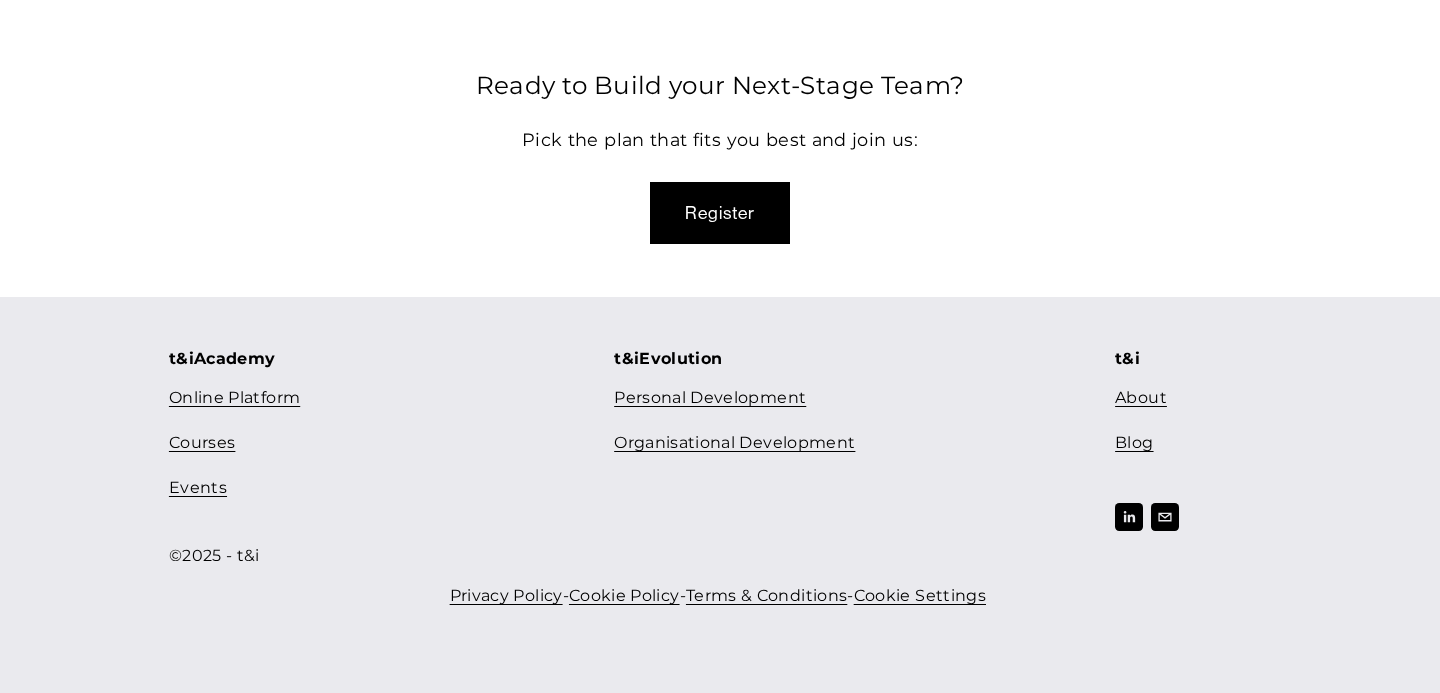 click on "Online Platform" at bounding box center (234, 398) 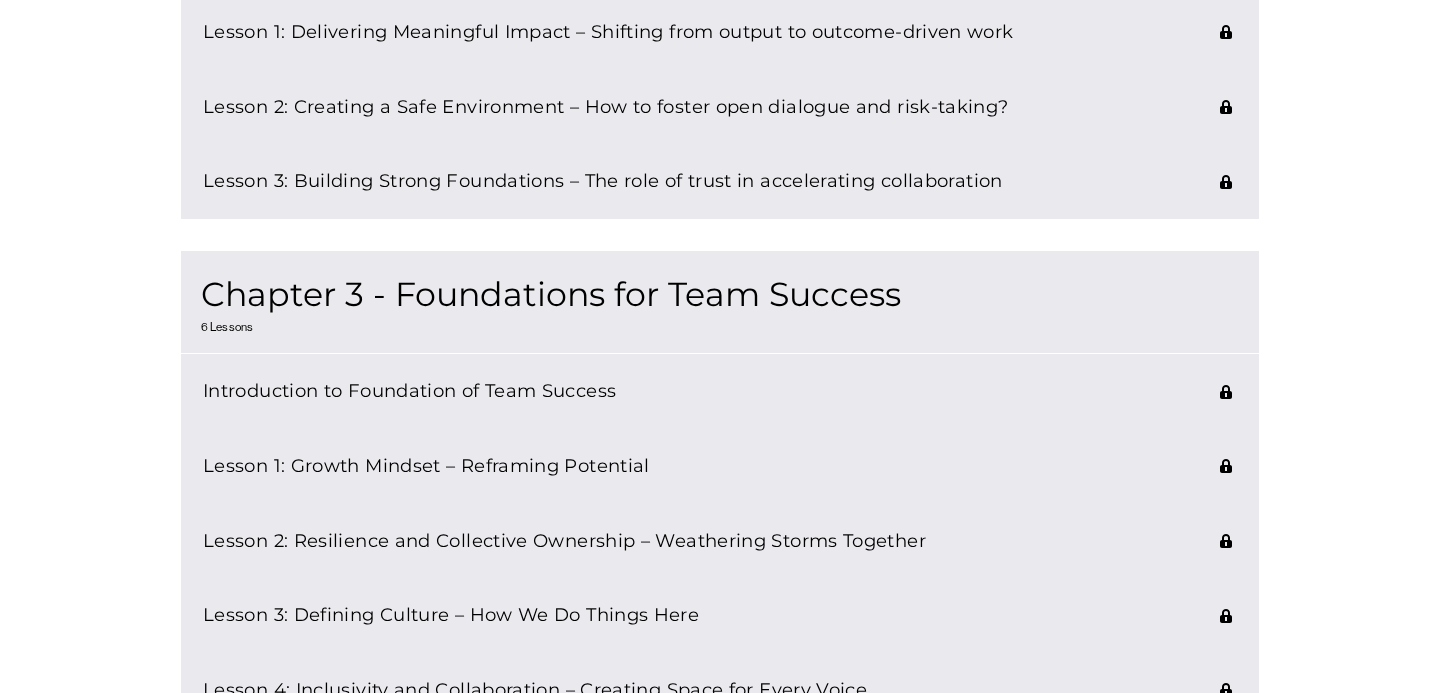 scroll, scrollTop: 1046, scrollLeft: 0, axis: vertical 